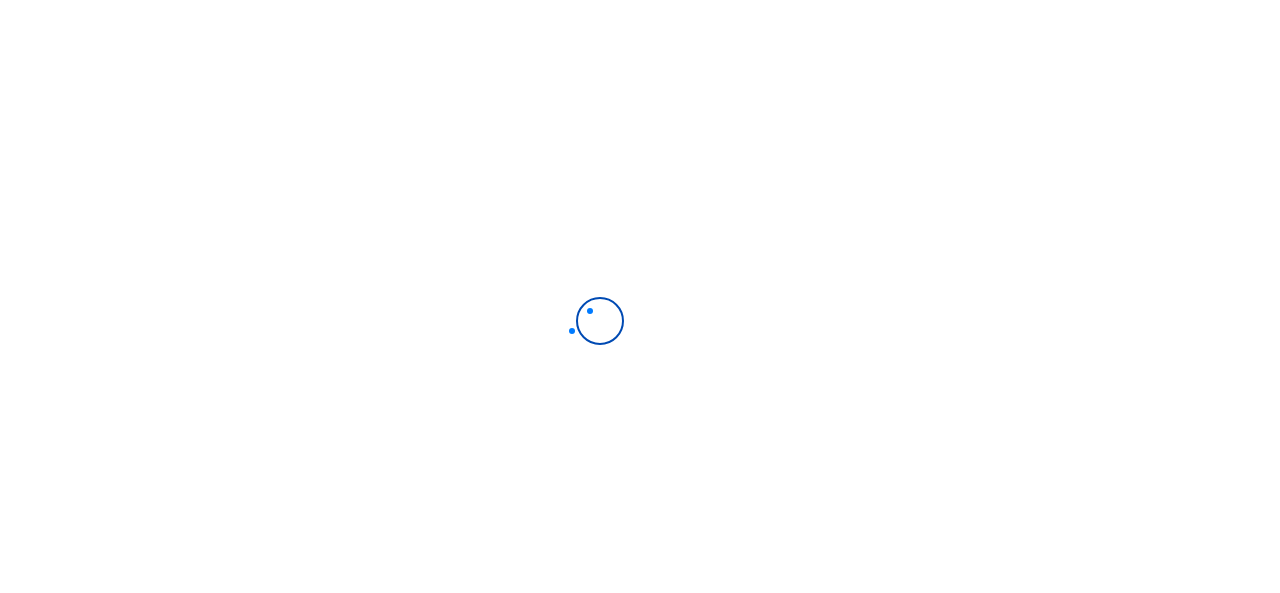 scroll, scrollTop: 0, scrollLeft: 0, axis: both 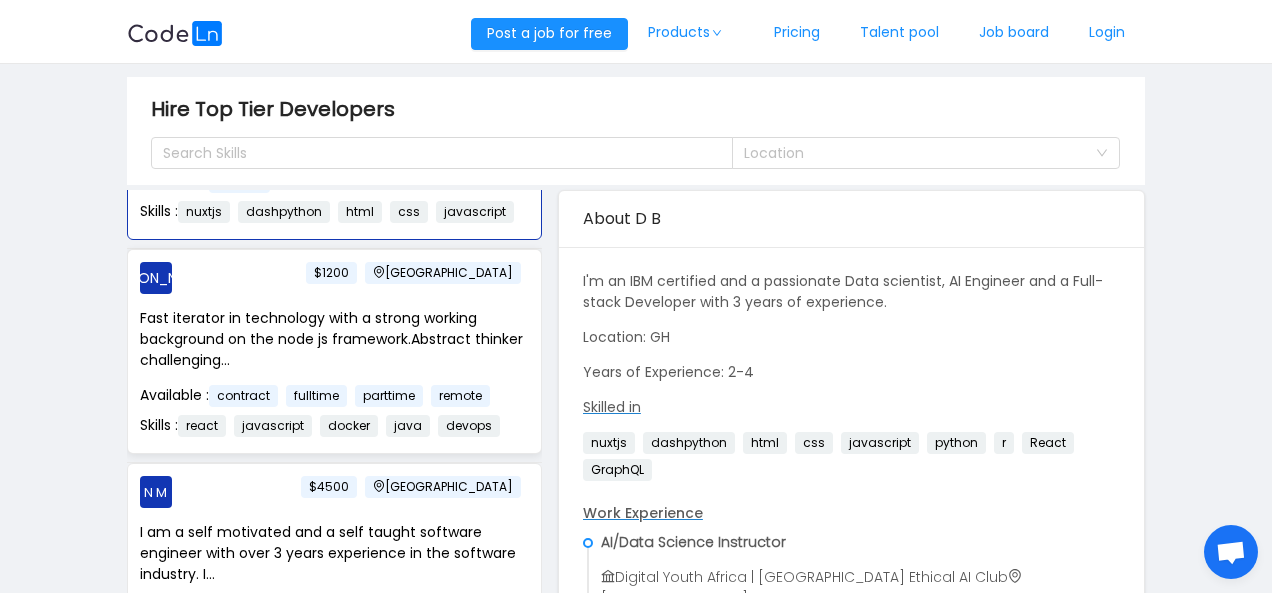 click on "Fast iterator in technology with a strong working background on the node js framework.Abstract thinker challenging..." at bounding box center (334, 339) 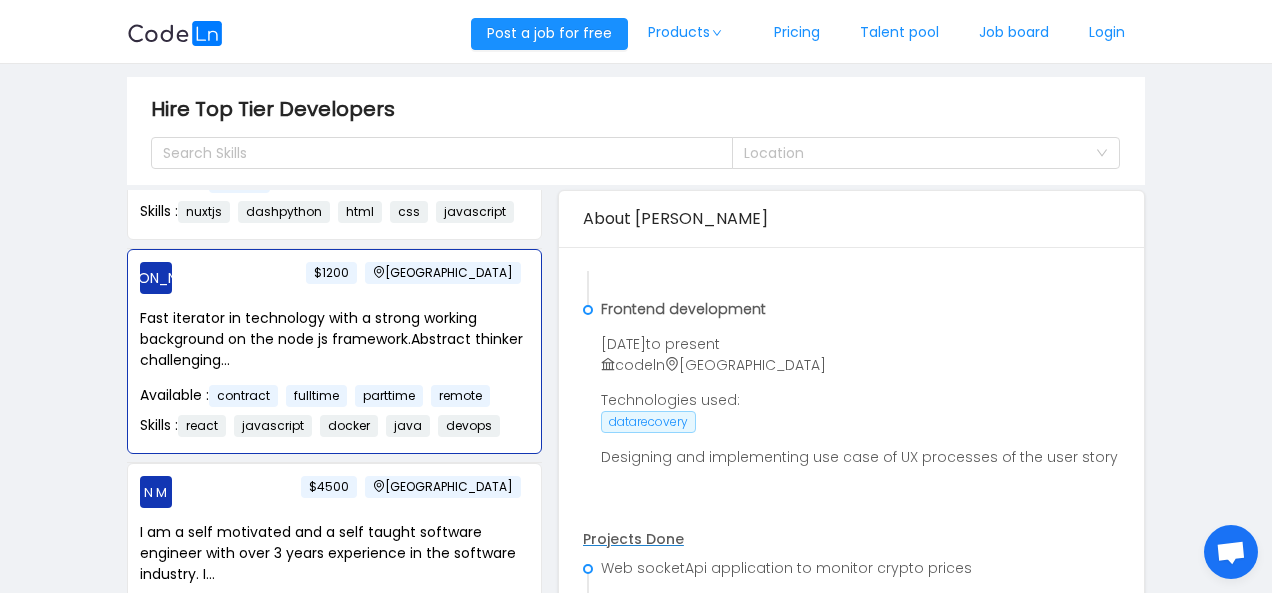 scroll, scrollTop: 535, scrollLeft: 0, axis: vertical 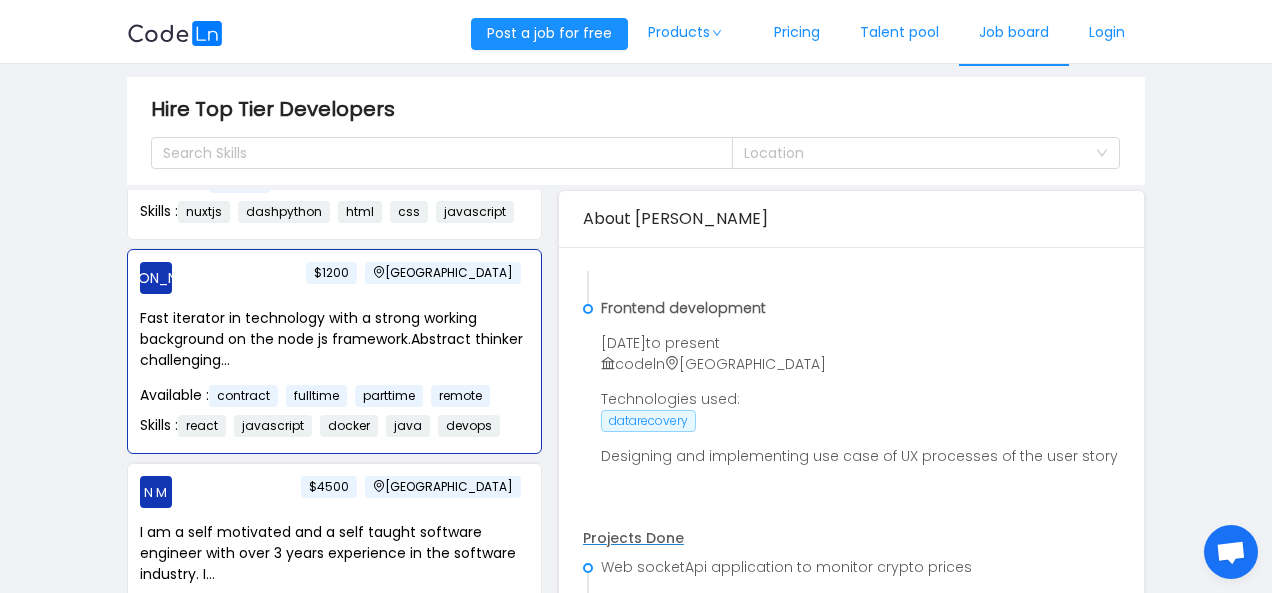 click on "Job board" at bounding box center [1014, 33] 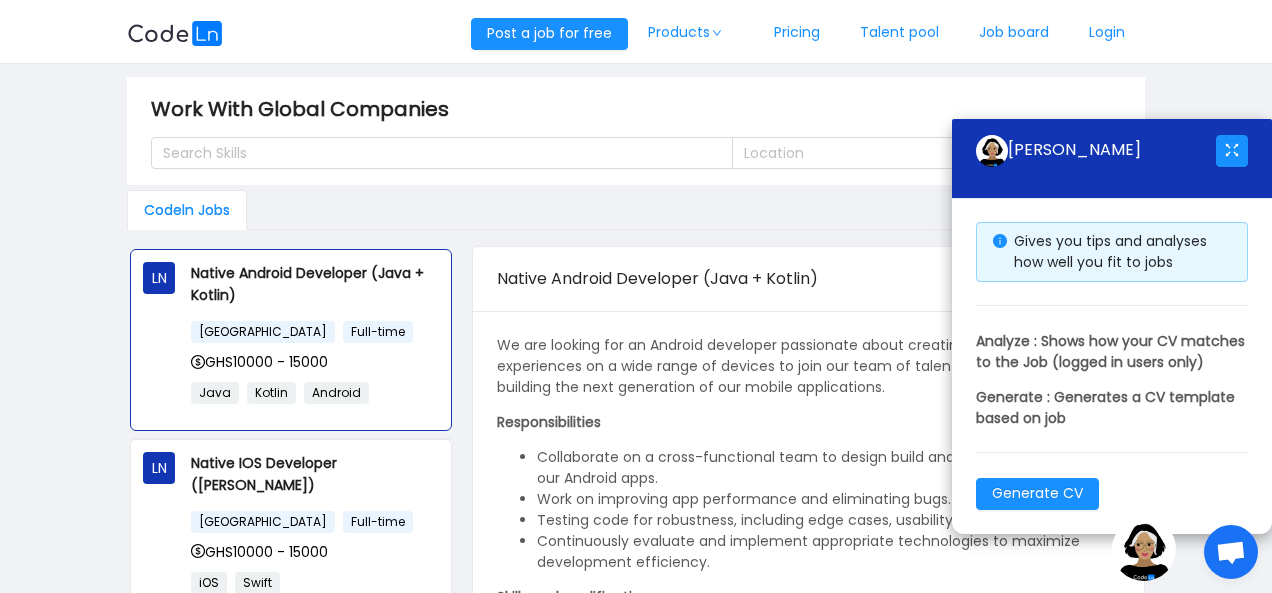 click on "Codeln Jobs" at bounding box center [636, 210] 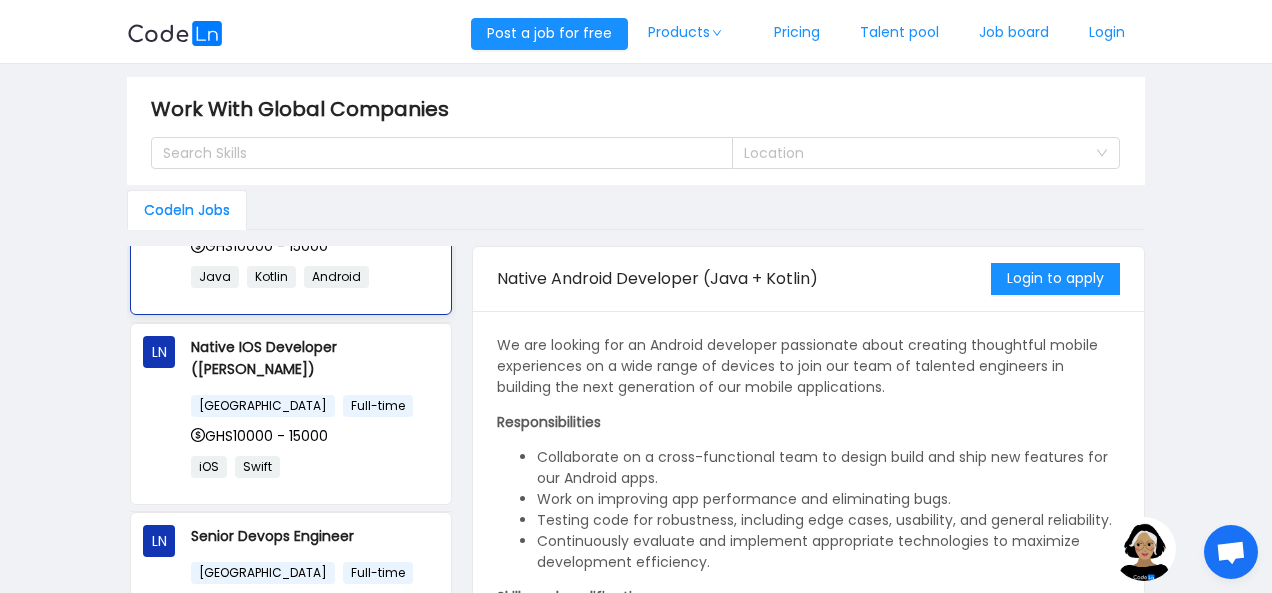 scroll, scrollTop: 267, scrollLeft: 0, axis: vertical 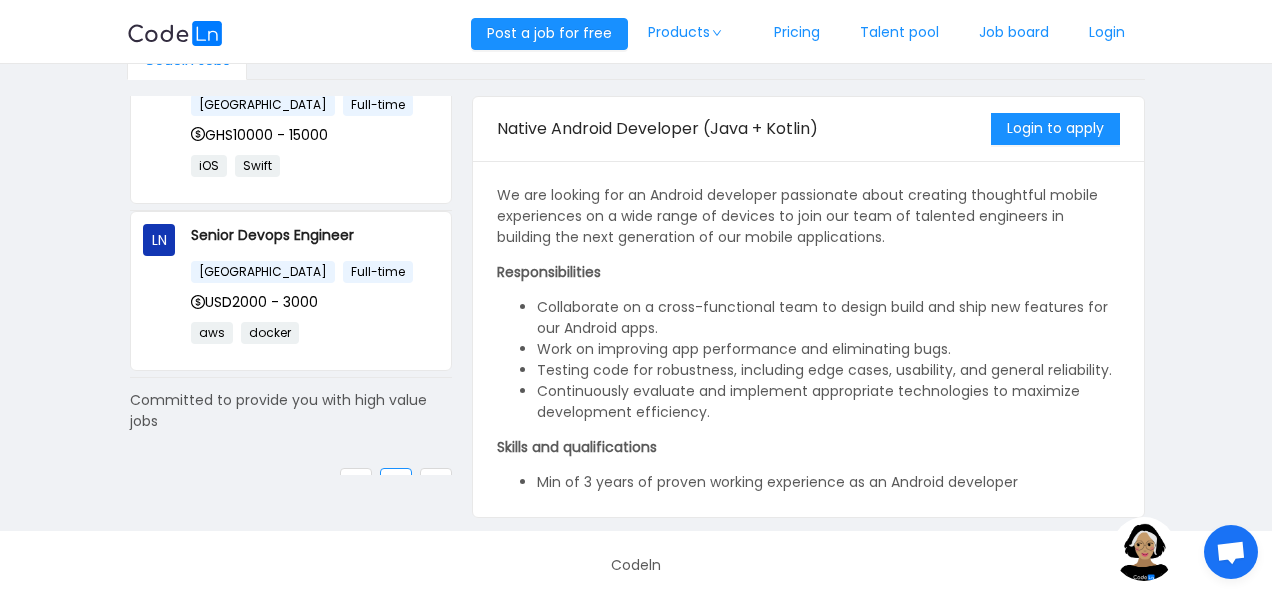 click 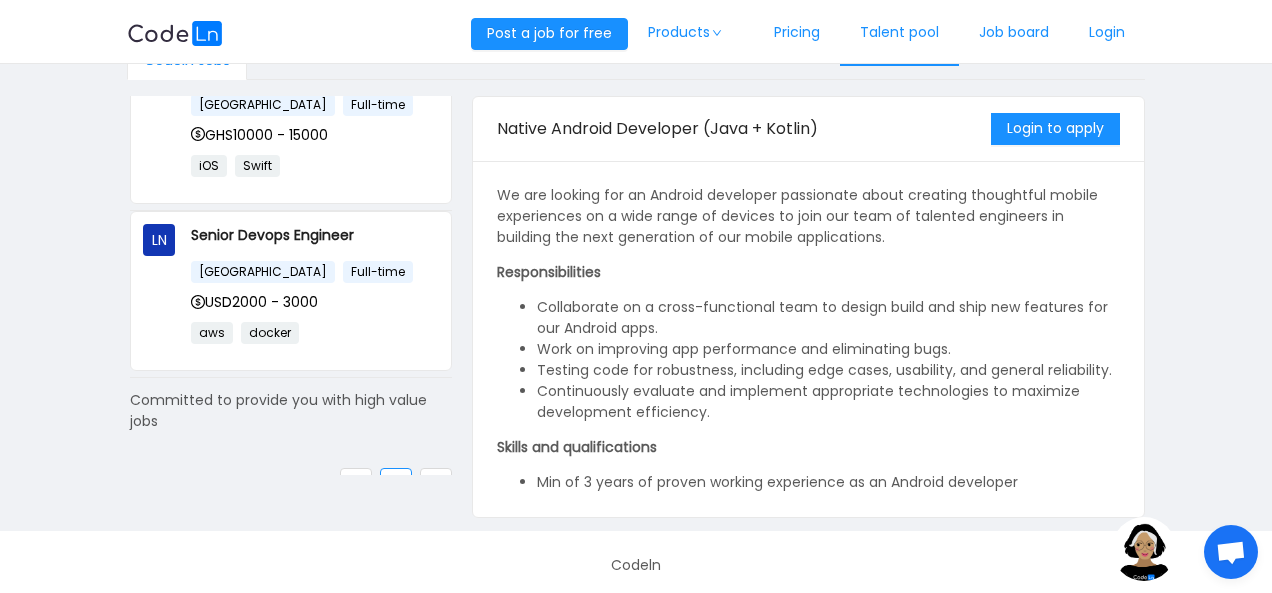 click on "Talent pool" at bounding box center [899, 33] 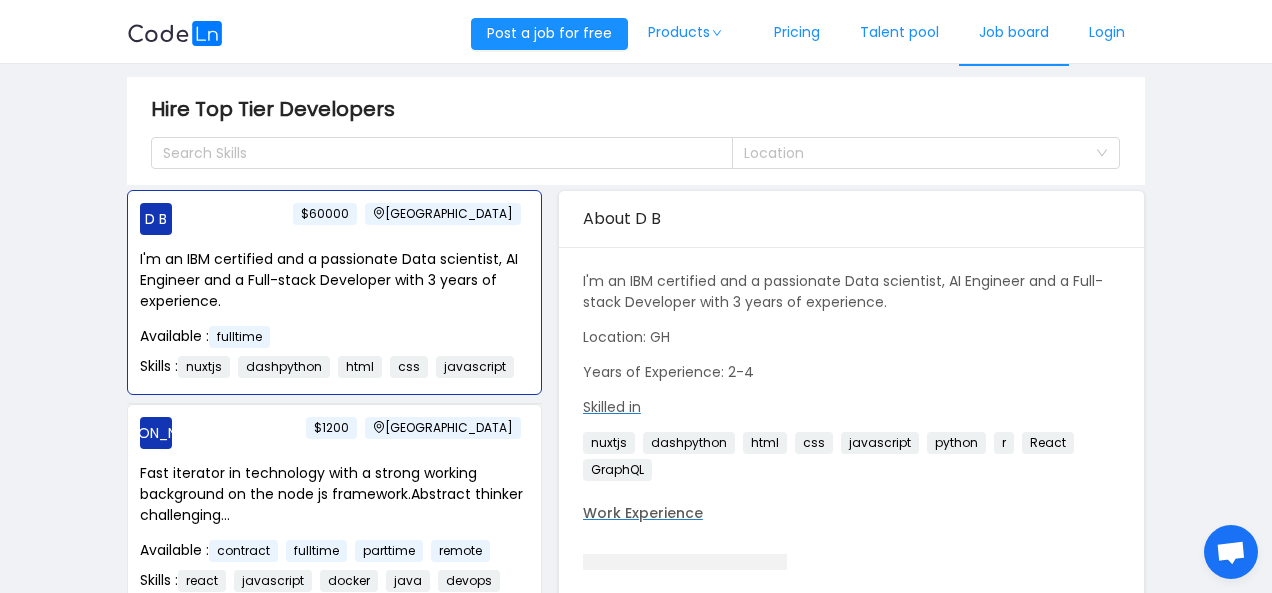 click on "Job board" at bounding box center [1014, 33] 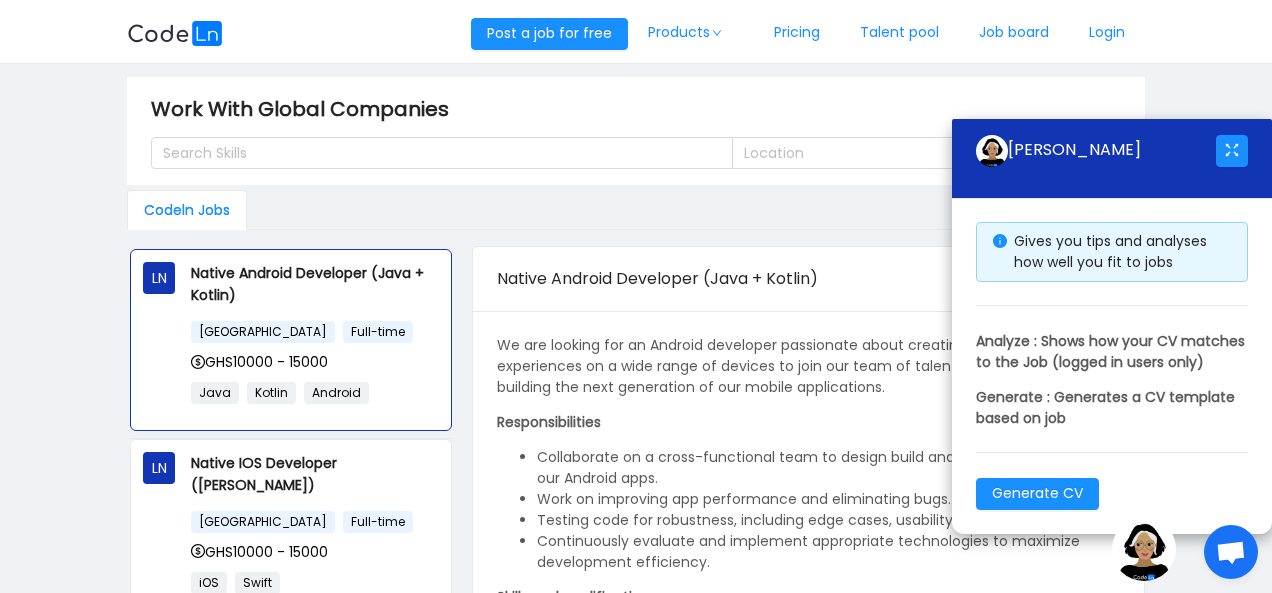 click at bounding box center [1144, 549] 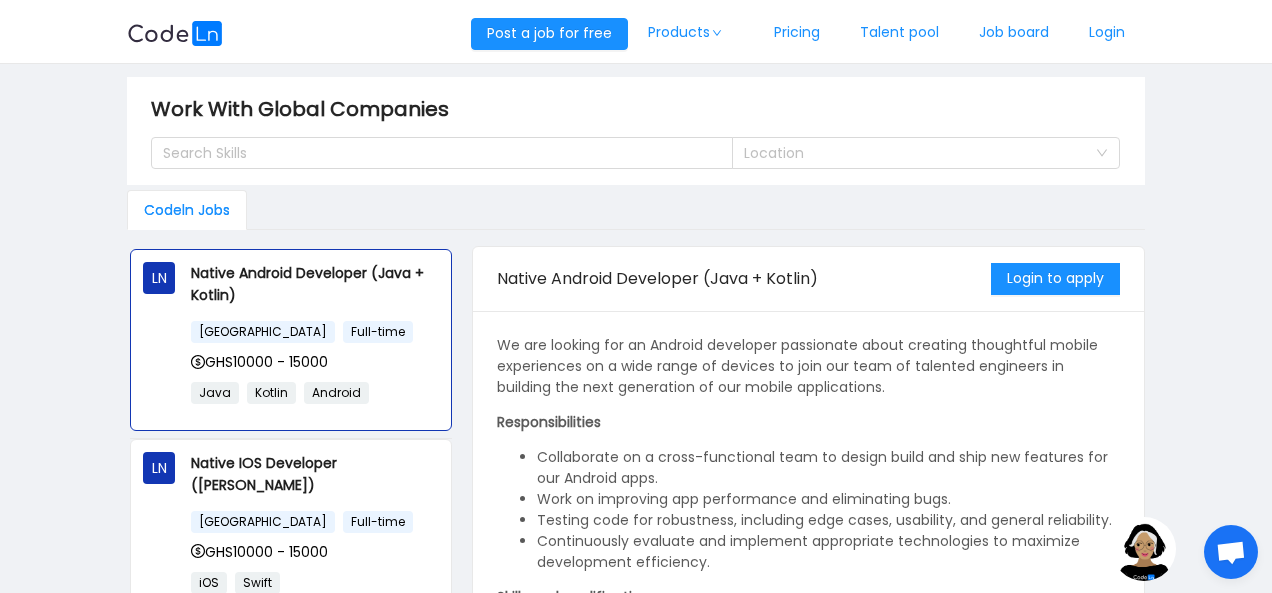 scroll, scrollTop: 160, scrollLeft: 0, axis: vertical 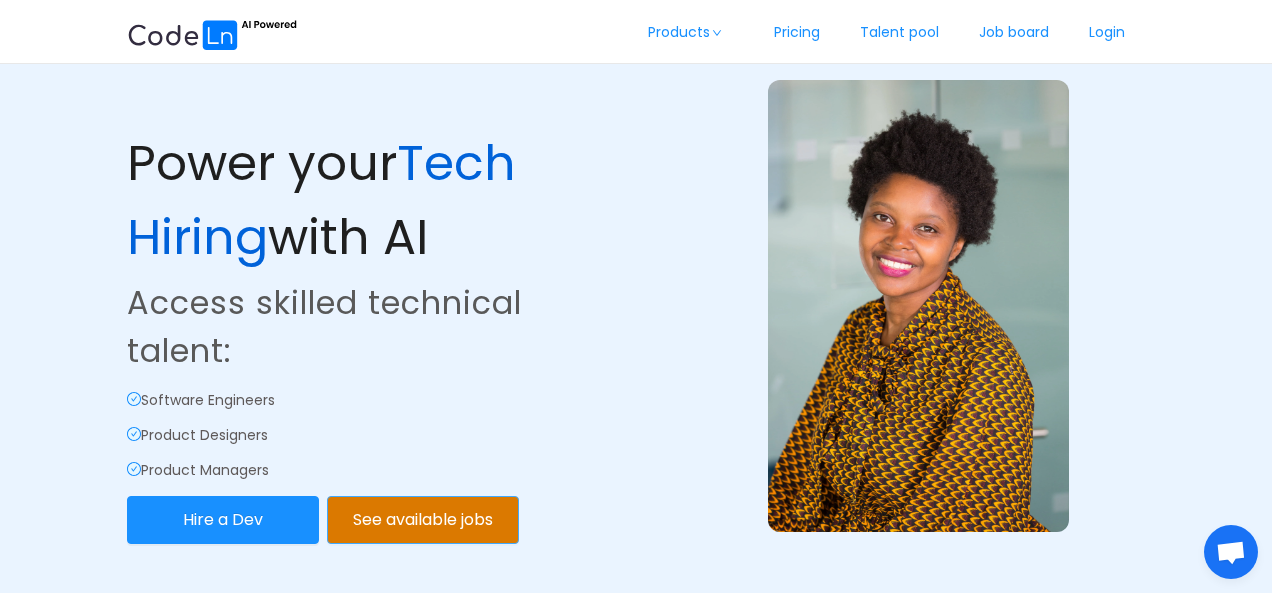 click on "See available jobs" at bounding box center [423, 520] 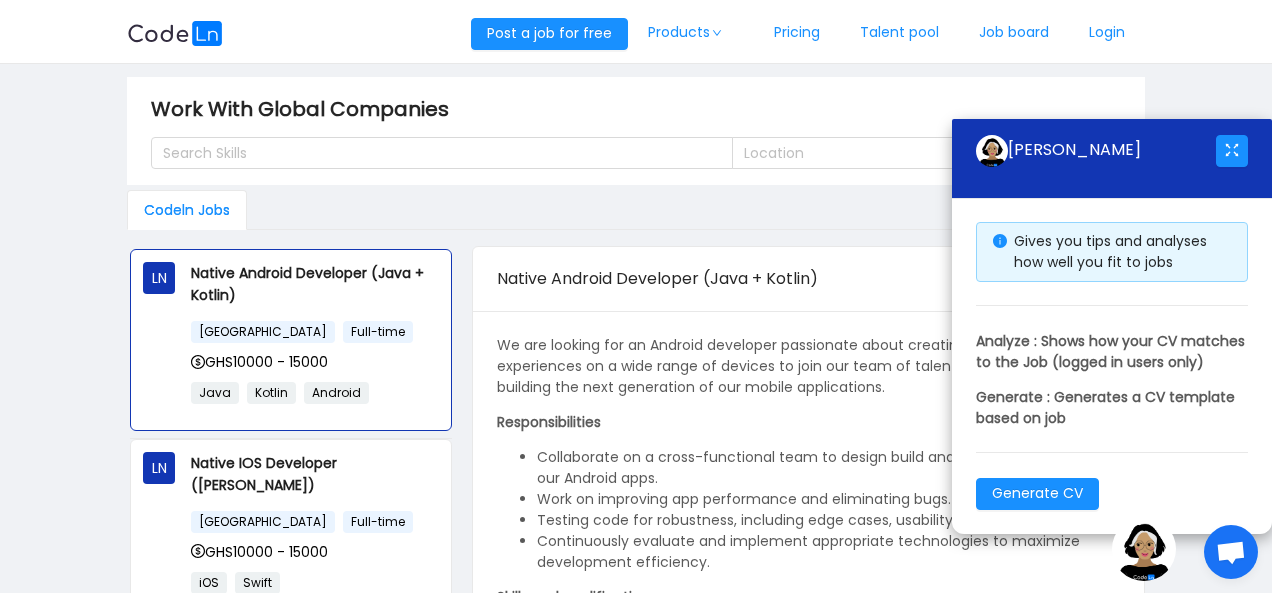 click at bounding box center (1144, 549) 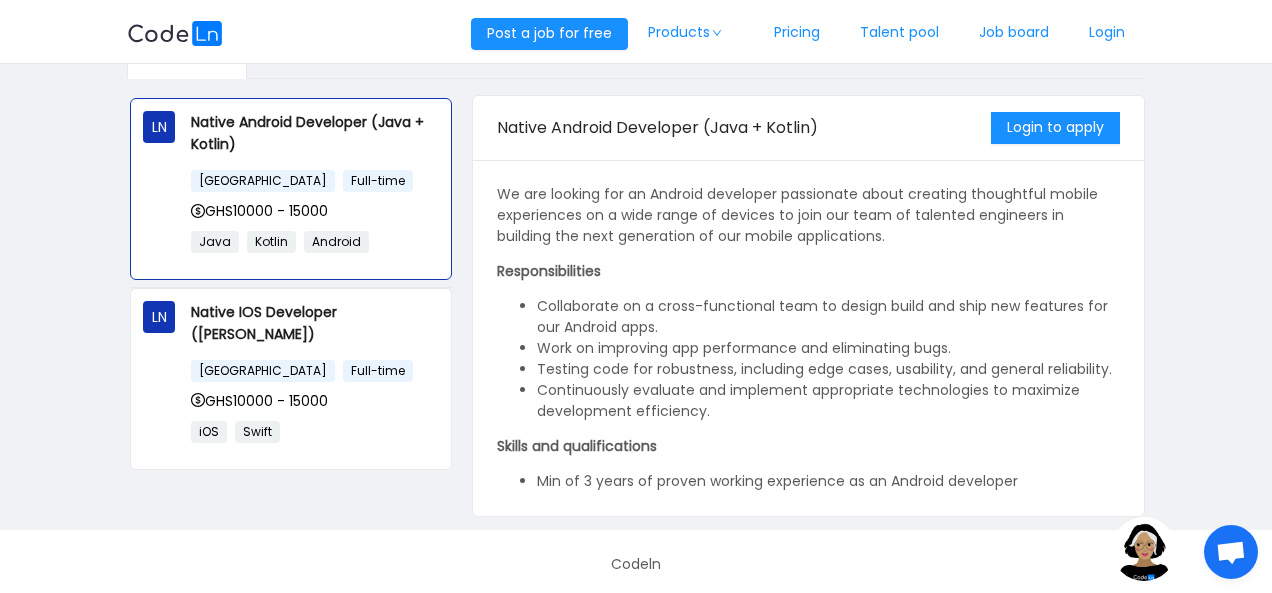 scroll, scrollTop: 155, scrollLeft: 0, axis: vertical 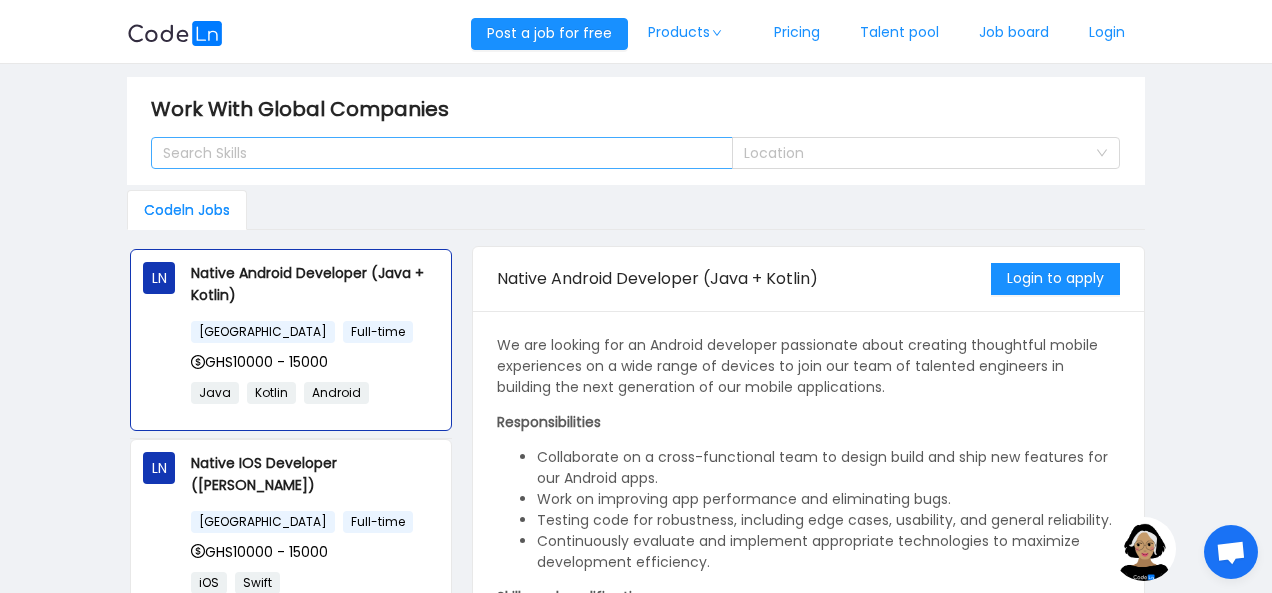 click on "Search Skills" at bounding box center (434, 153) 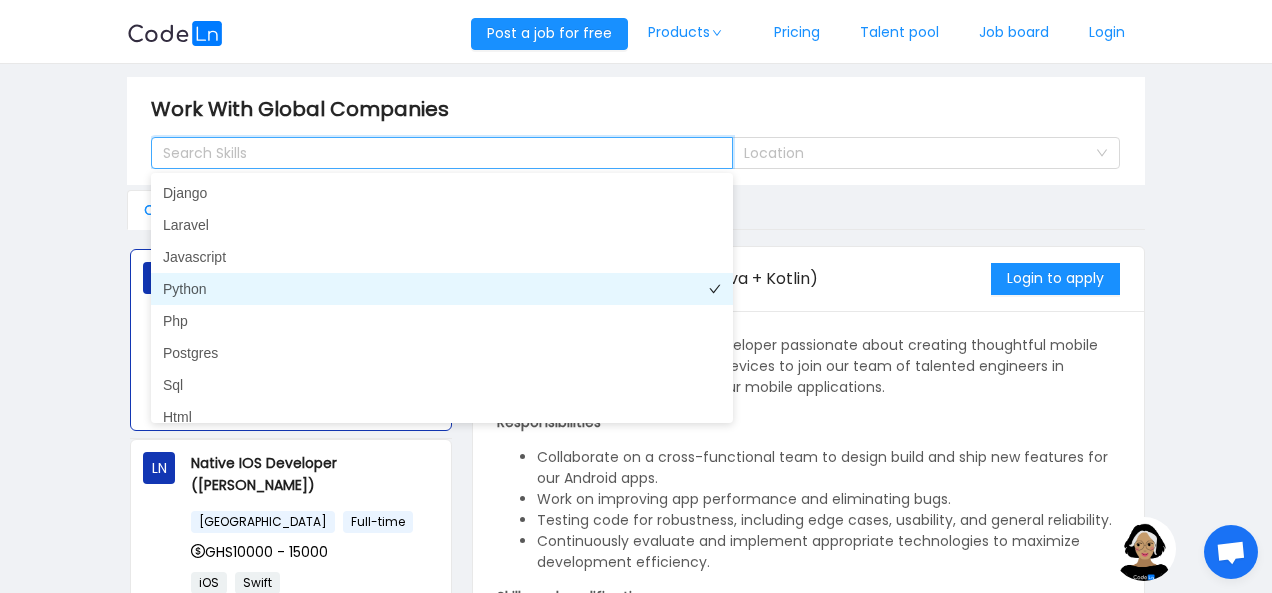 click on "Python" at bounding box center [442, 289] 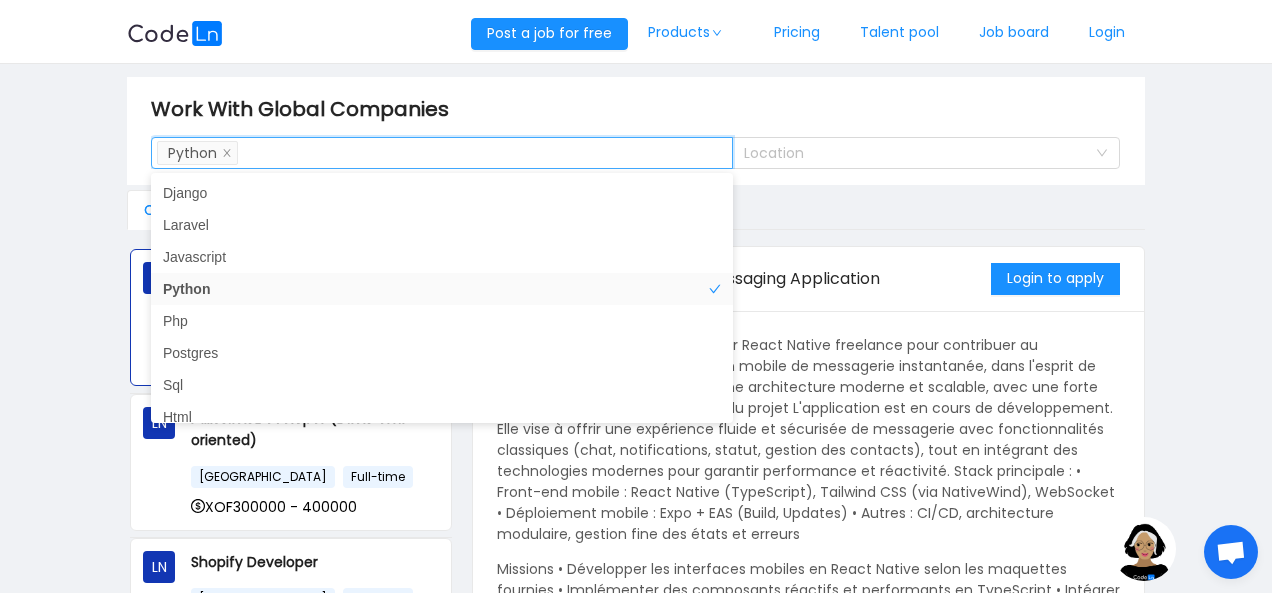 click on "Work With Global Companies Search Skills
Python
Location" at bounding box center [636, 131] 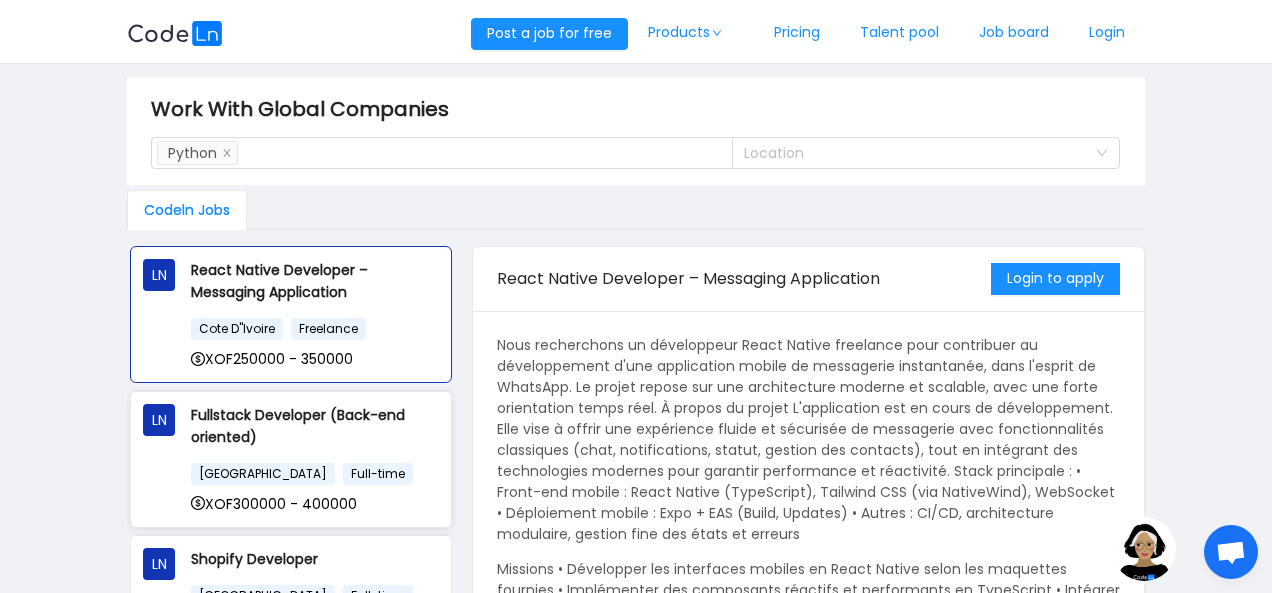 scroll, scrollTop: 0, scrollLeft: 0, axis: both 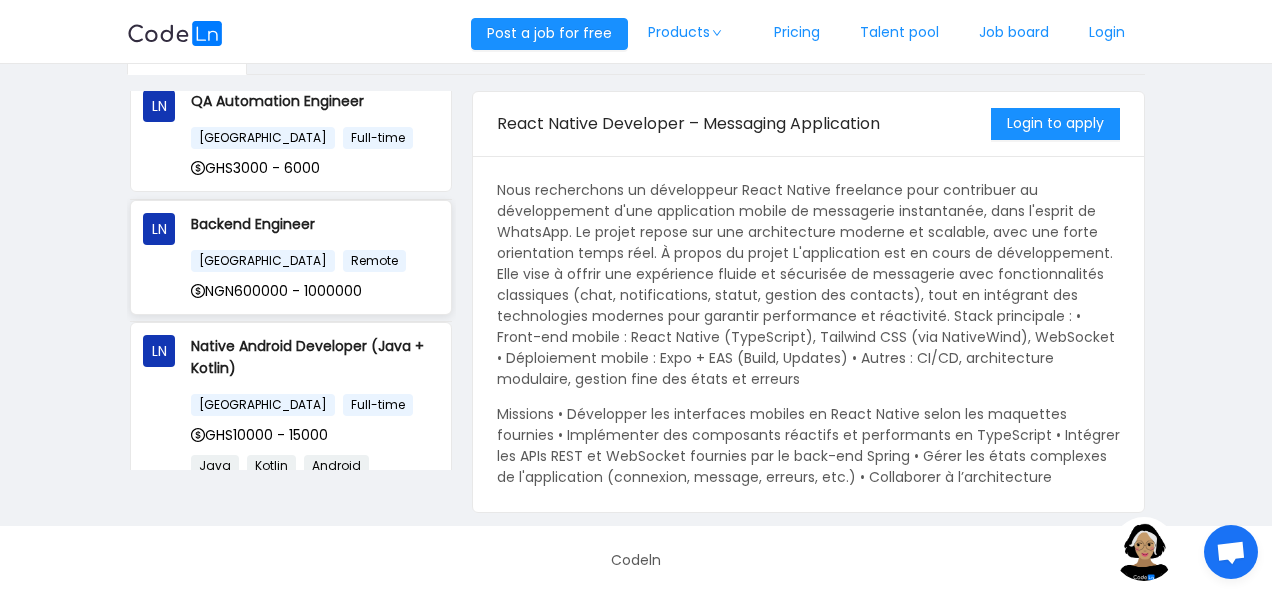 click on "Backend Engineer
Nigeria   Remote  NGN600000 - 1000000" at bounding box center [315, 257] 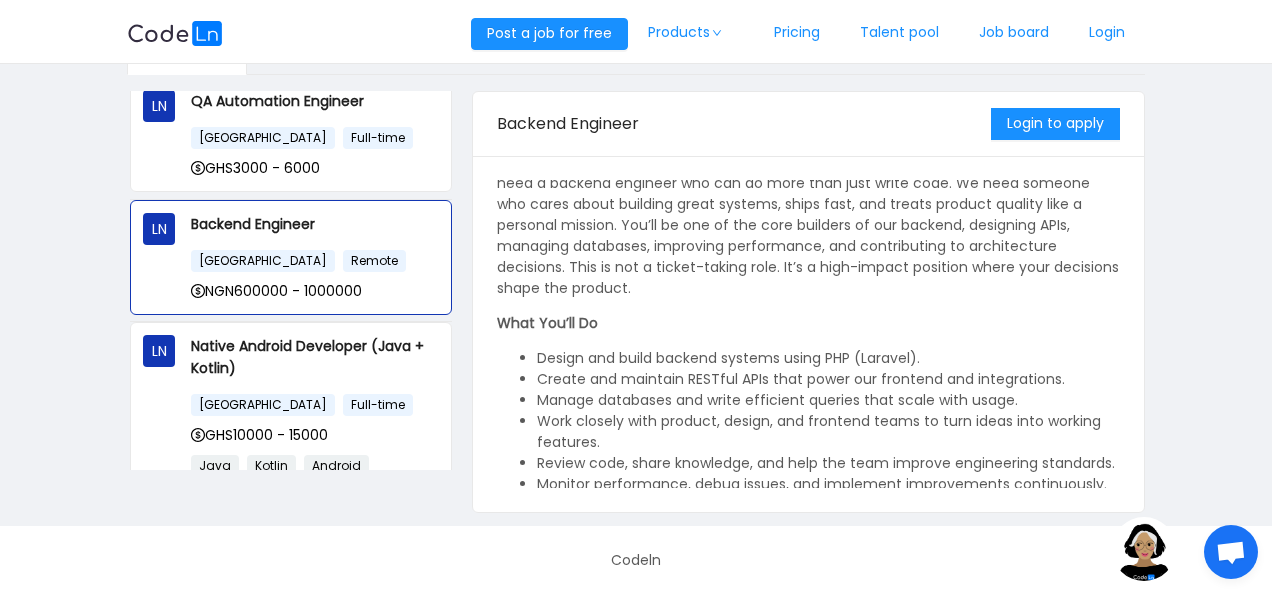 scroll, scrollTop: 0, scrollLeft: 0, axis: both 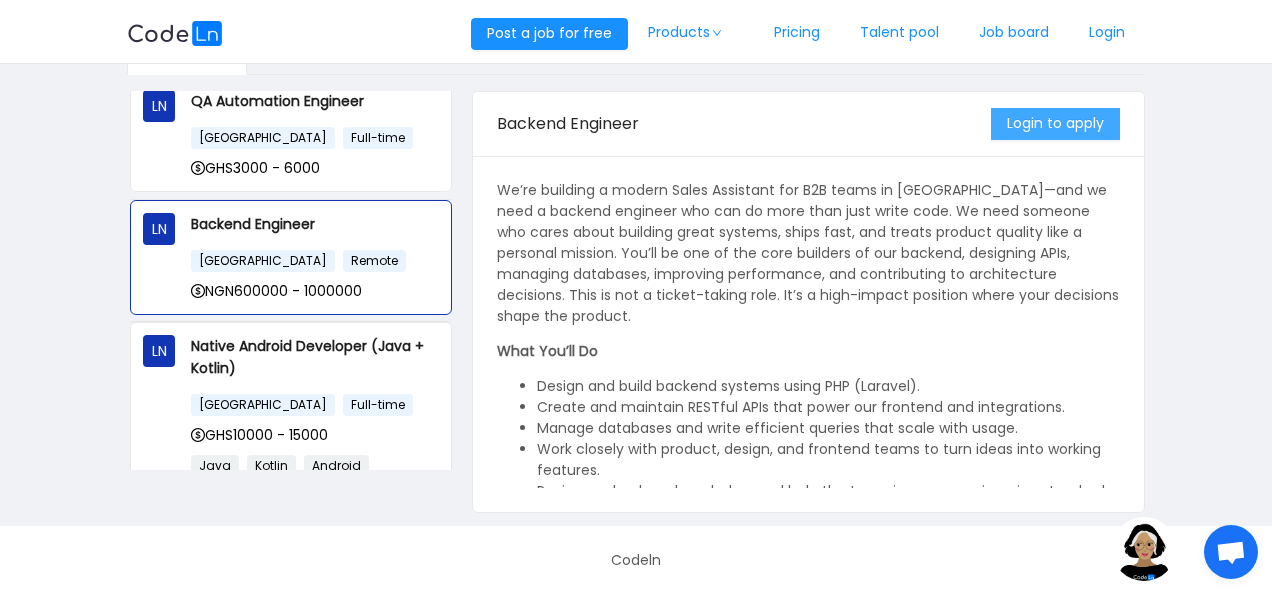 click on "Login to
apply" at bounding box center [1055, 124] 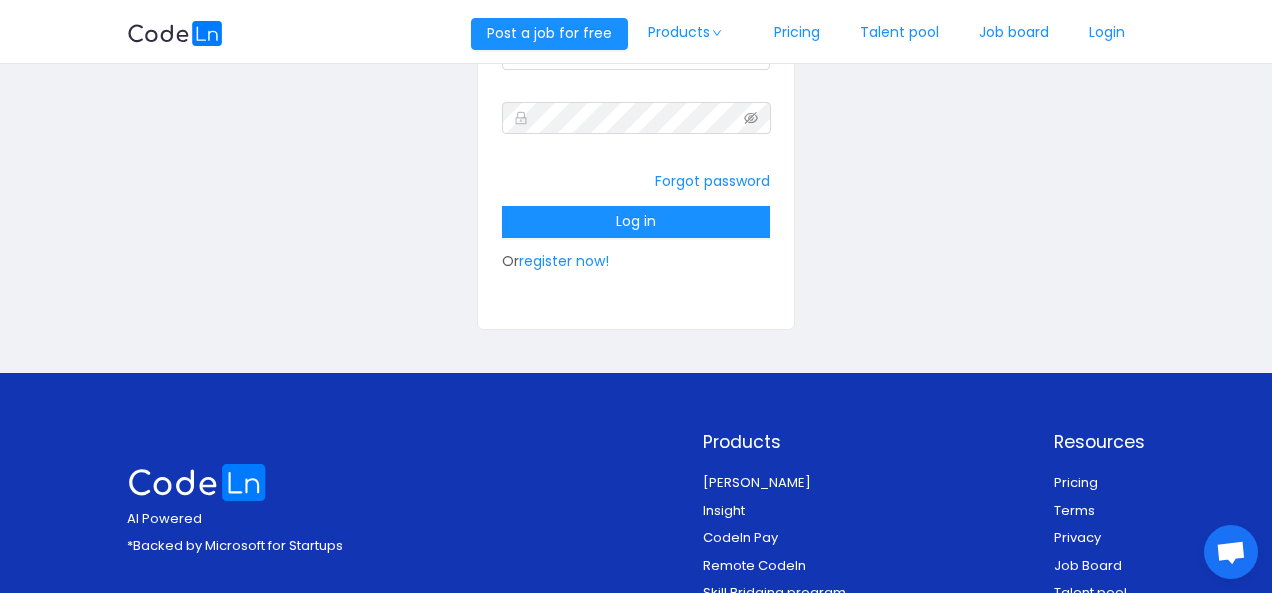 scroll, scrollTop: 0, scrollLeft: 0, axis: both 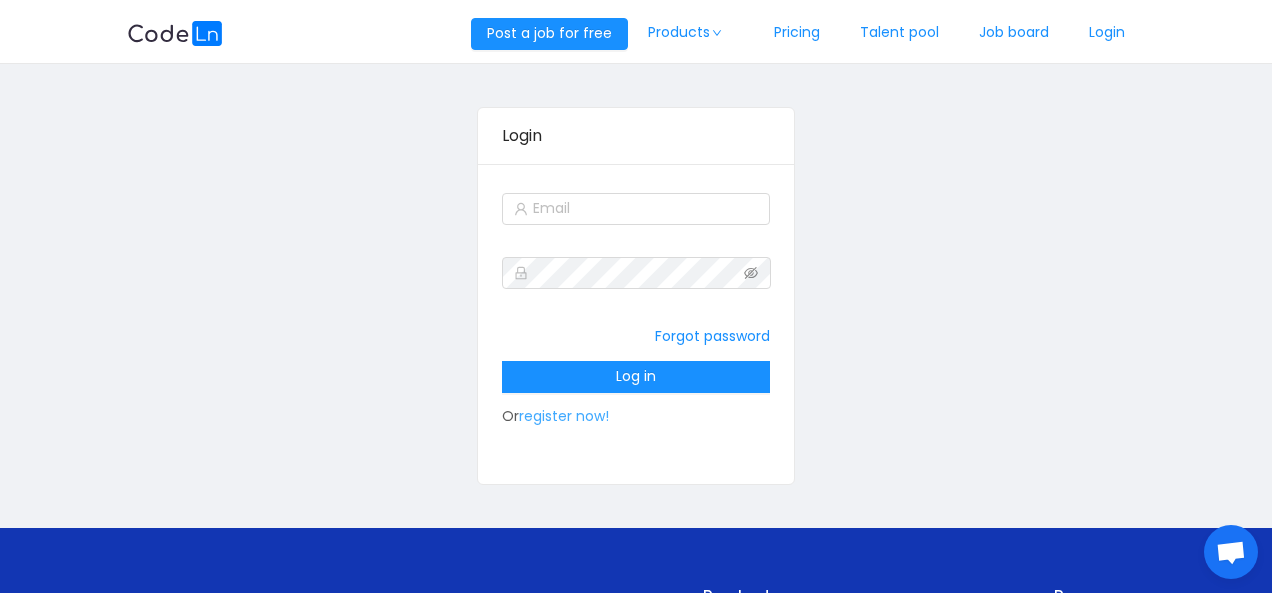 click on "register now!" at bounding box center (564, 416) 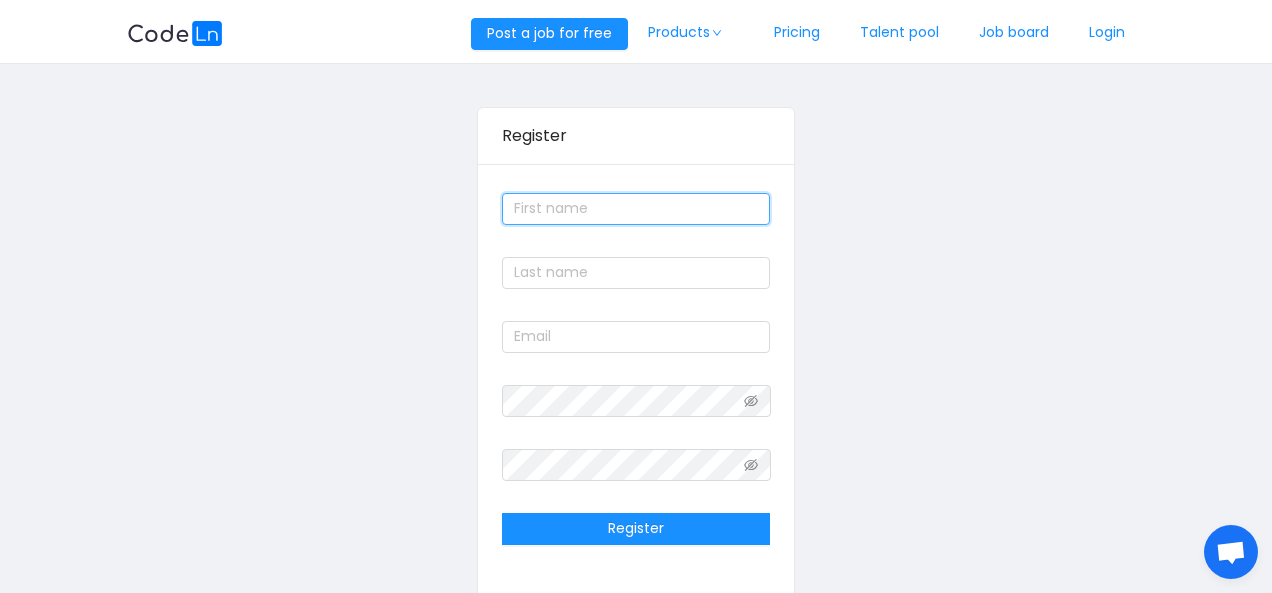 click at bounding box center [636, 209] 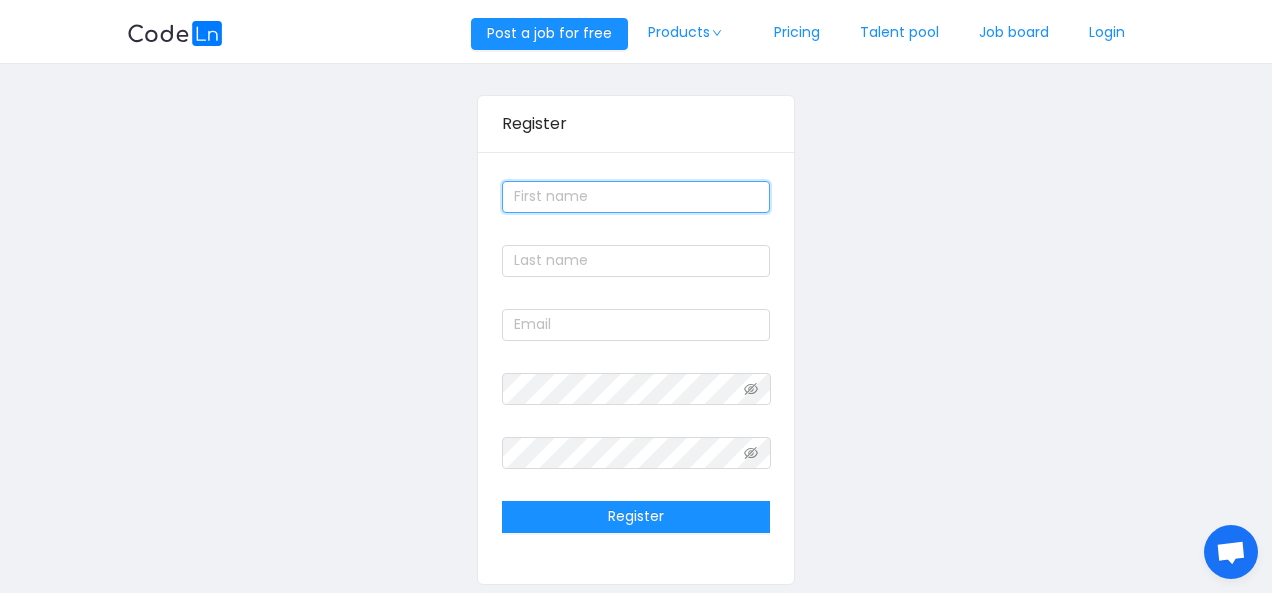 scroll, scrollTop: 11, scrollLeft: 0, axis: vertical 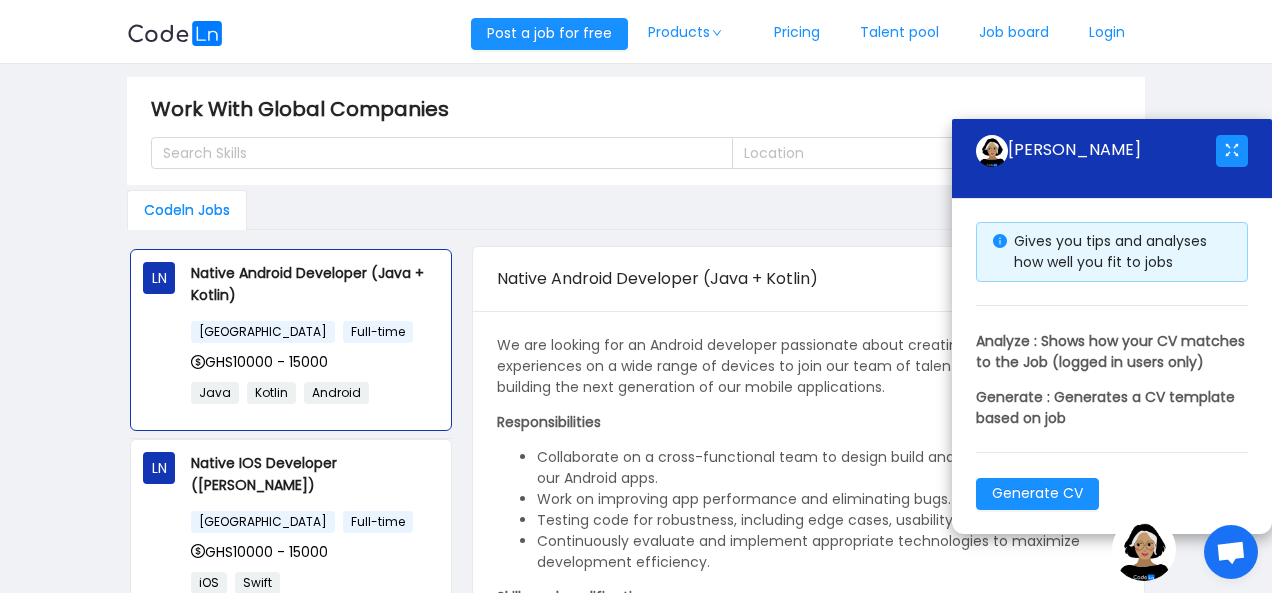 click at bounding box center [1144, 549] 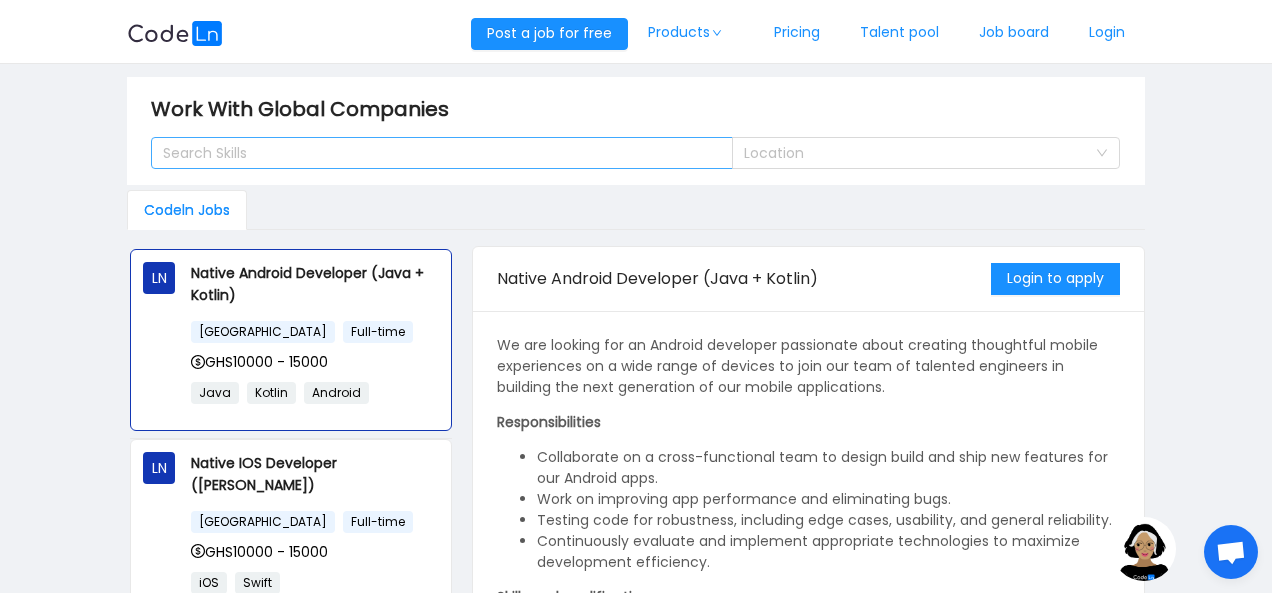 click on "Search Skills" at bounding box center (433, 153) 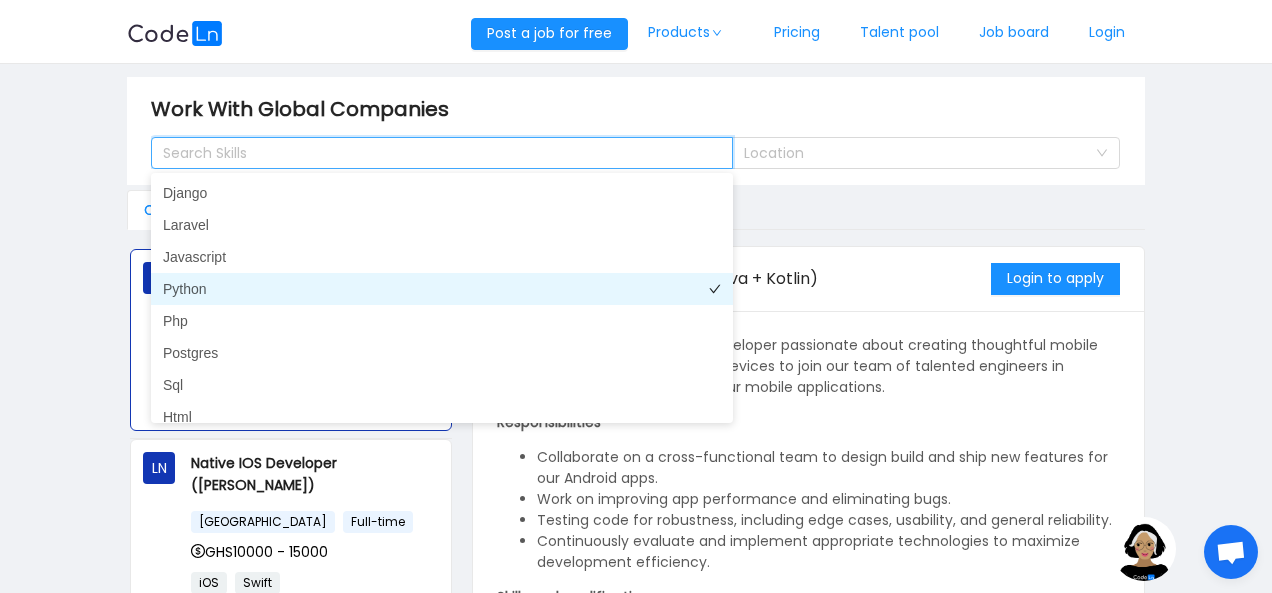 click on "Python" at bounding box center (442, 289) 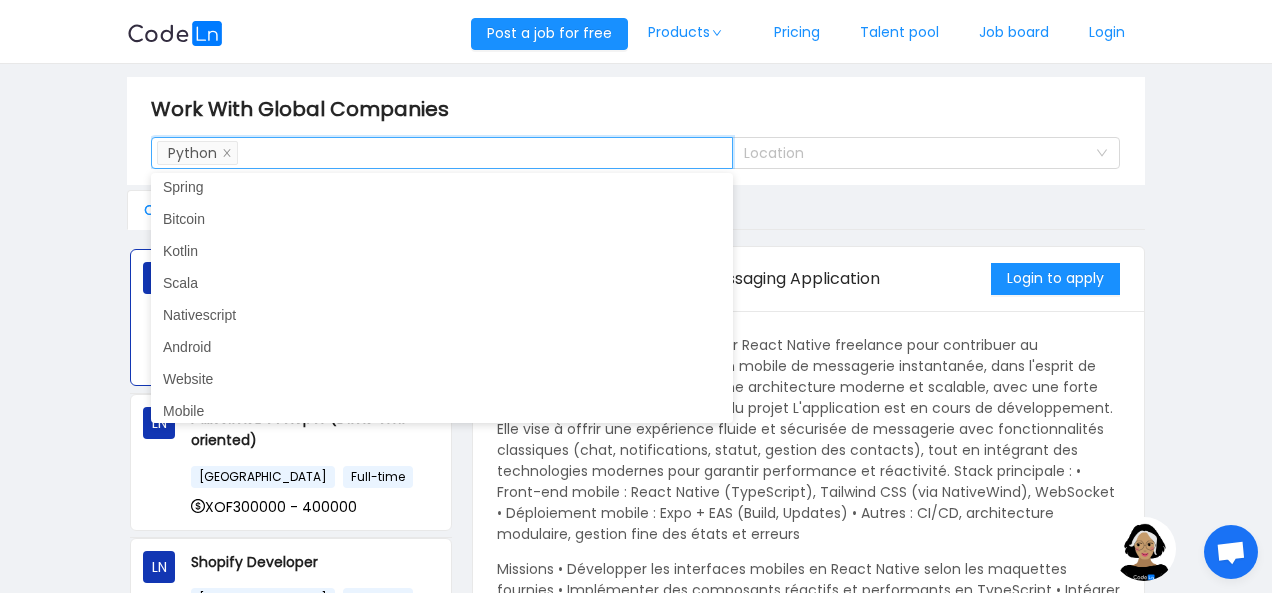 scroll, scrollTop: 910, scrollLeft: 0, axis: vertical 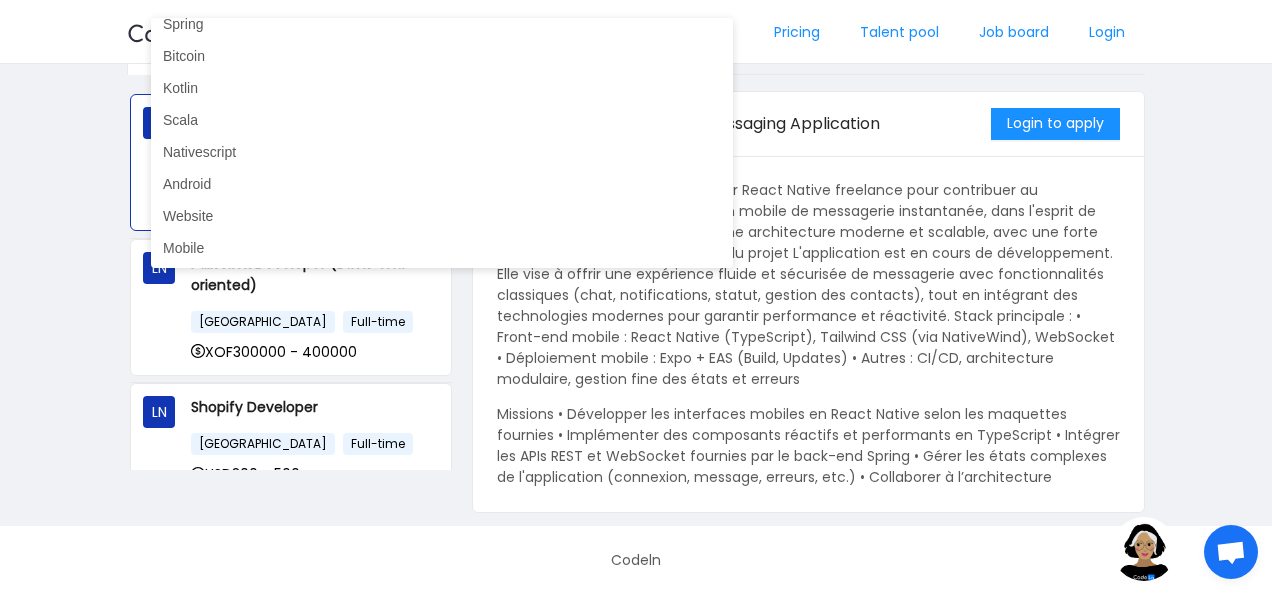 click on "Work With Global Companies Search Skills
Python
Location   Codeln Jobs
LN
React Native Developer – Messaging Application
Cote D"Ivoire   Freelance  XOF250000 - 350000
LN
Fullstack Developer (Back-end oriented)
France   Full-time  XOF300000 - 400000
LN
Shopify Developer
Nigeria   Full-time  USD300 - 500
LN
QA Automation Engineer
Ghana   Full-time  GHS3000 - 6000
LN
Backend Engineer
Nigeria   Remote  NGN600000 - 1000000
LN
Native Android Developer (Java + Kotlin)
Ghana   Full-time  GHS10000 - 15000
Java Kotlin Android
LN
Native IOS Developer (Swift)
Ghana   Full-time  GHS10000 - 15000
iOS Swift
LN
Senior Devops Engineer
Nigeria   Full-time  USD2000 - 3000
aws docker 1
Generate CV" at bounding box center (636, 217) 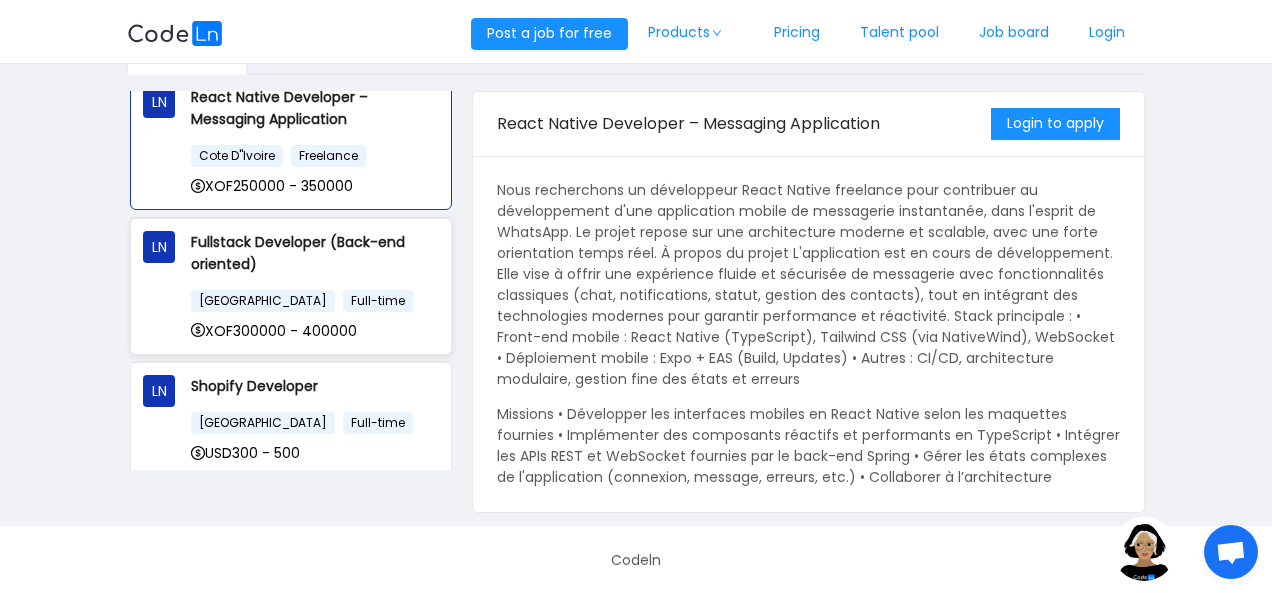 scroll, scrollTop: 0, scrollLeft: 0, axis: both 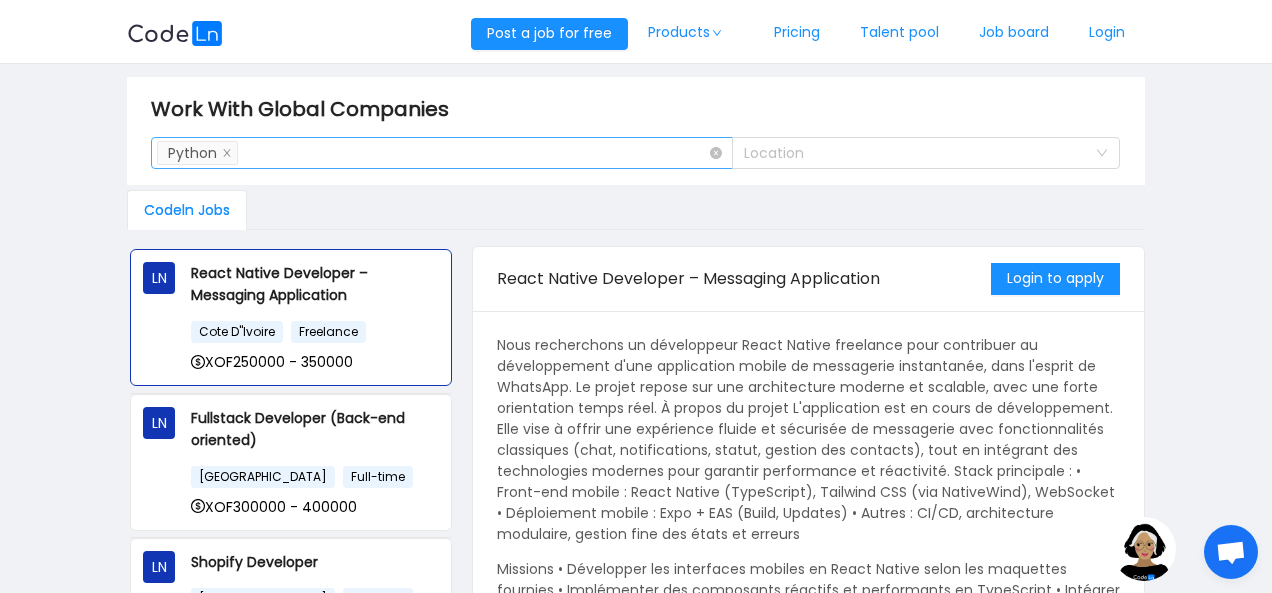 click on "Search Skills
Python" at bounding box center [434, 153] 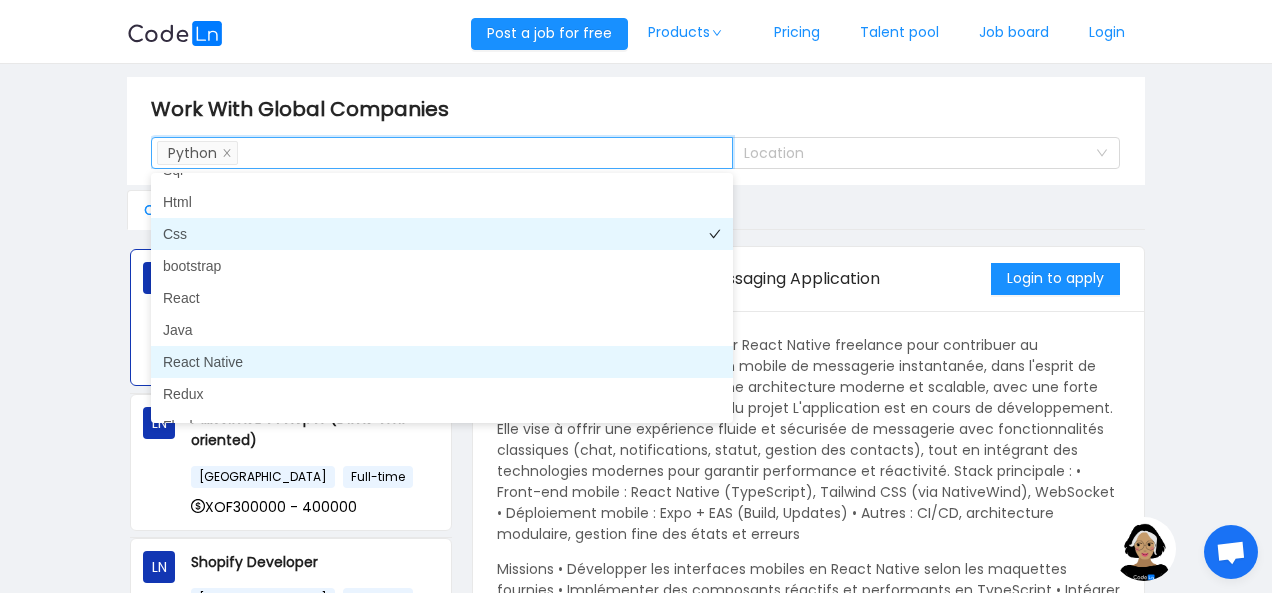 scroll, scrollTop: 910, scrollLeft: 0, axis: vertical 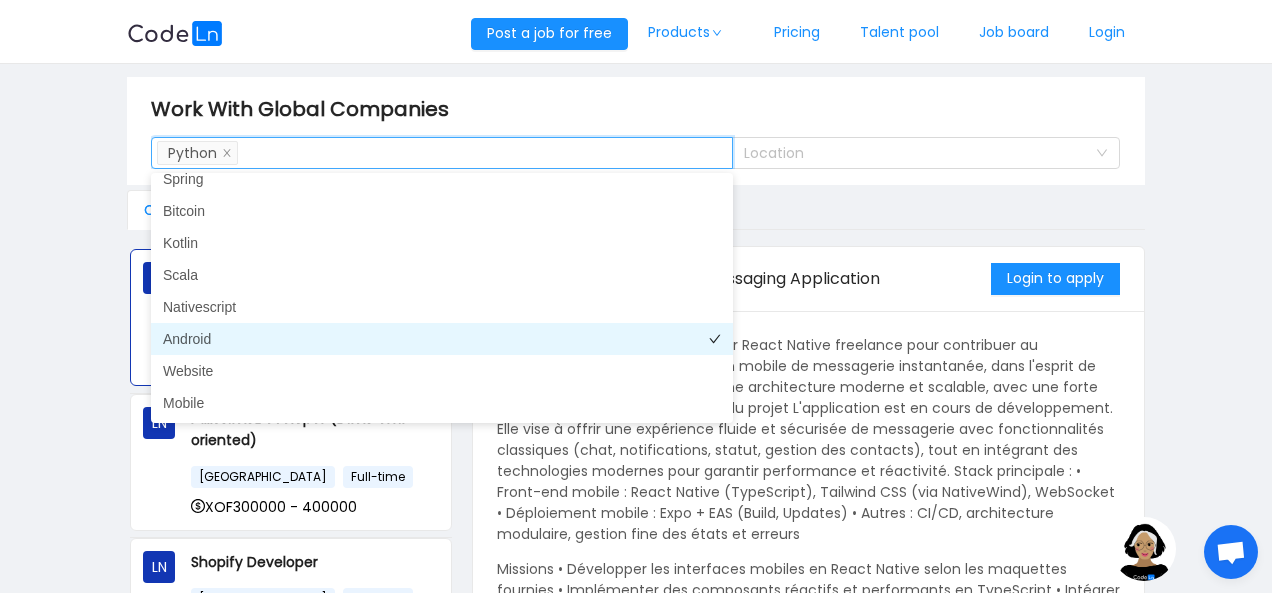 click on "Android" at bounding box center [442, 339] 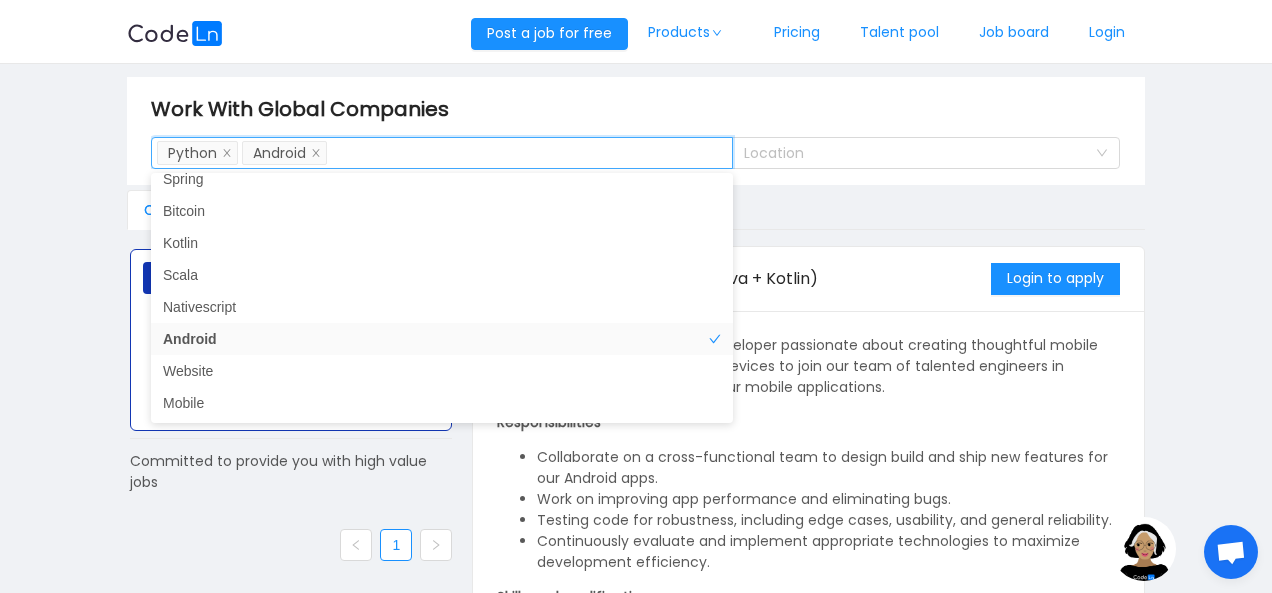 scroll, scrollTop: 900, scrollLeft: 0, axis: vertical 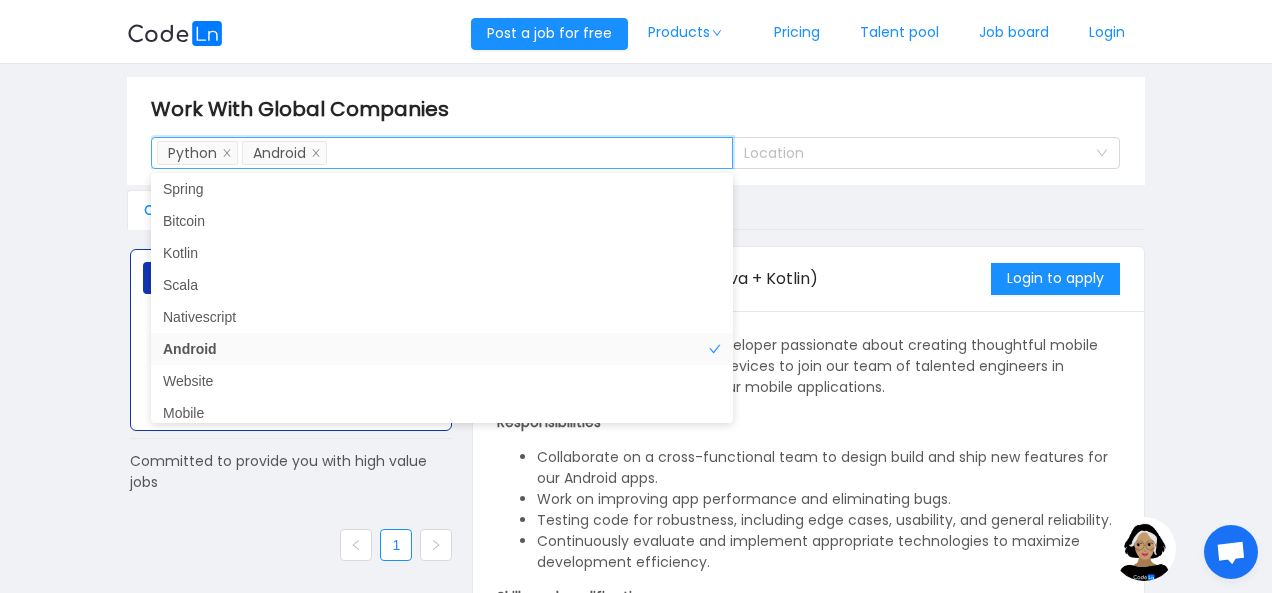 click on "Codeln Jobs" at bounding box center (636, 210) 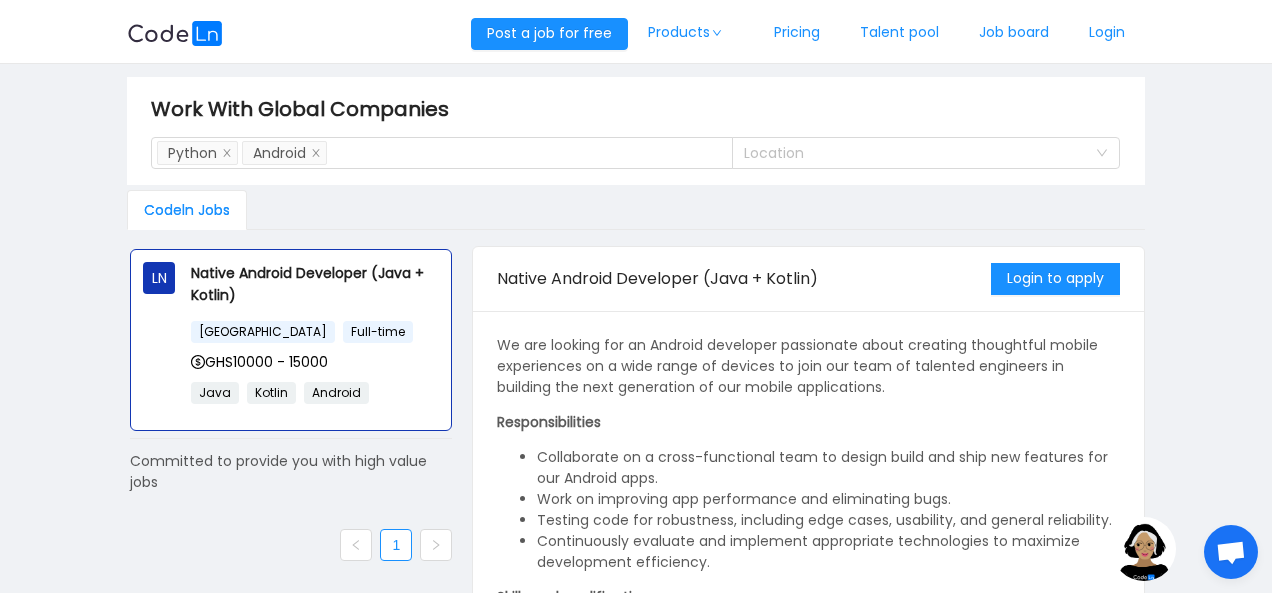 drag, startPoint x: 778, startPoint y: 198, endPoint x: 756, endPoint y: 209, distance: 24.596748 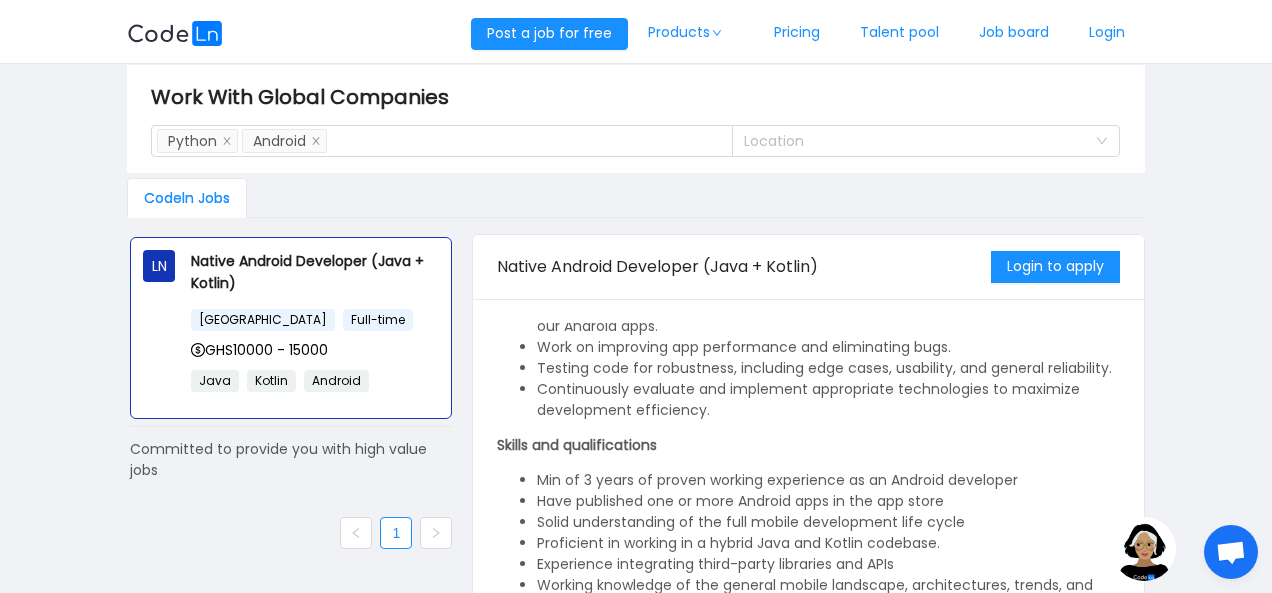 scroll, scrollTop: 9, scrollLeft: 0, axis: vertical 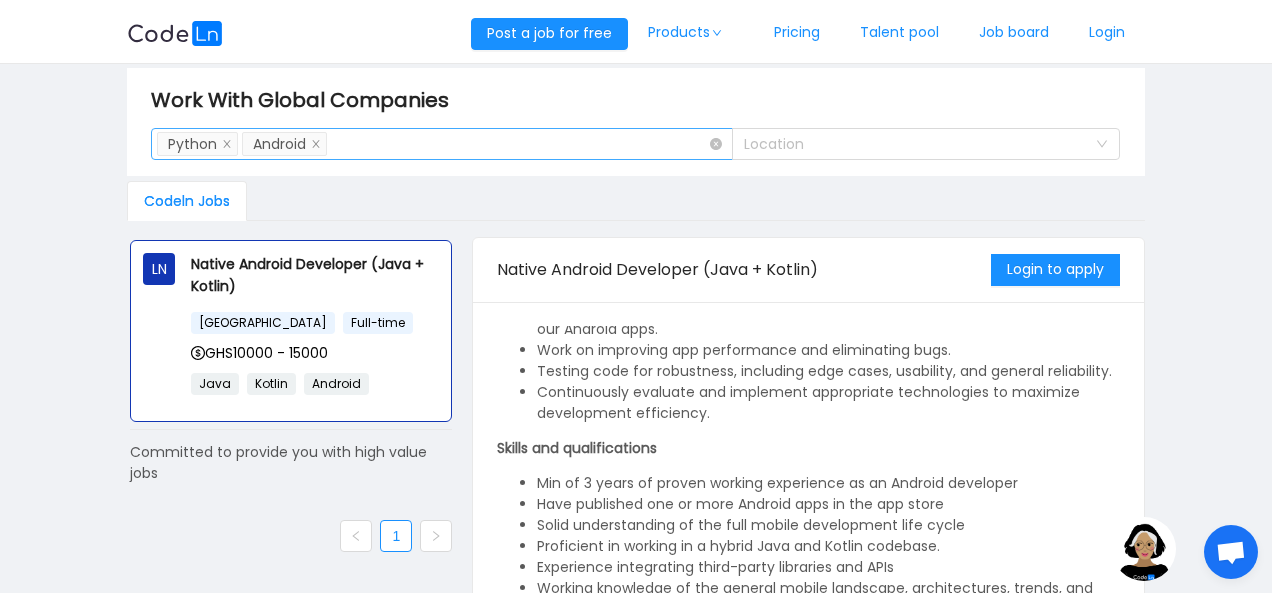 click on "Search Skills
Python
Android" at bounding box center (434, 144) 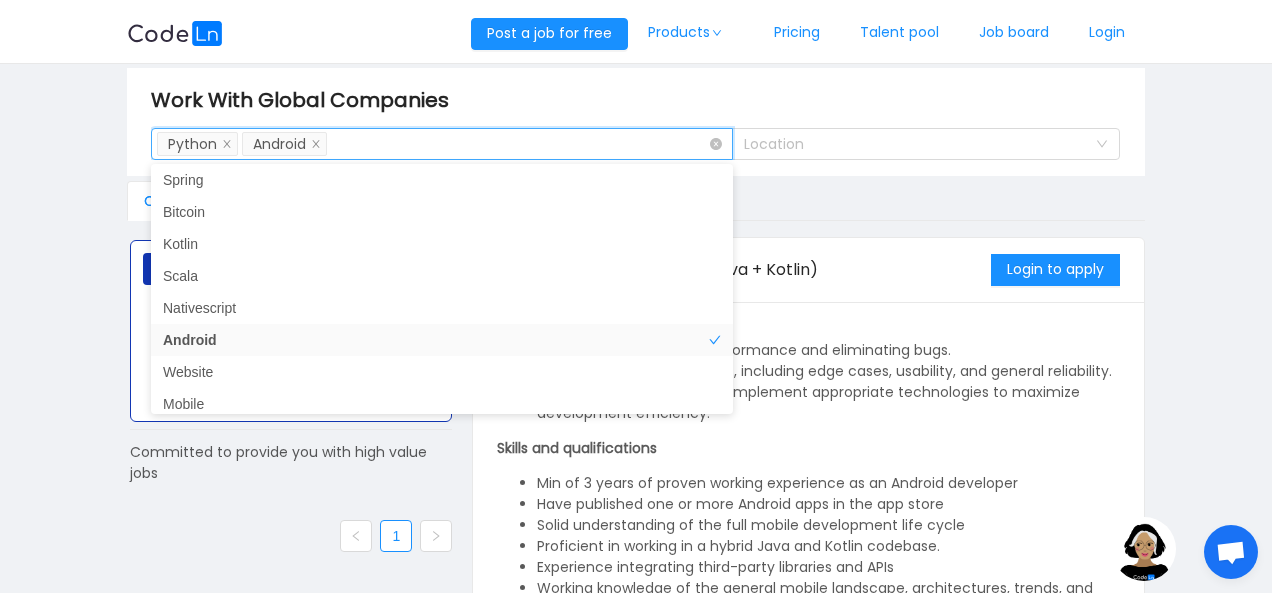 scroll, scrollTop: 100, scrollLeft: 0, axis: vertical 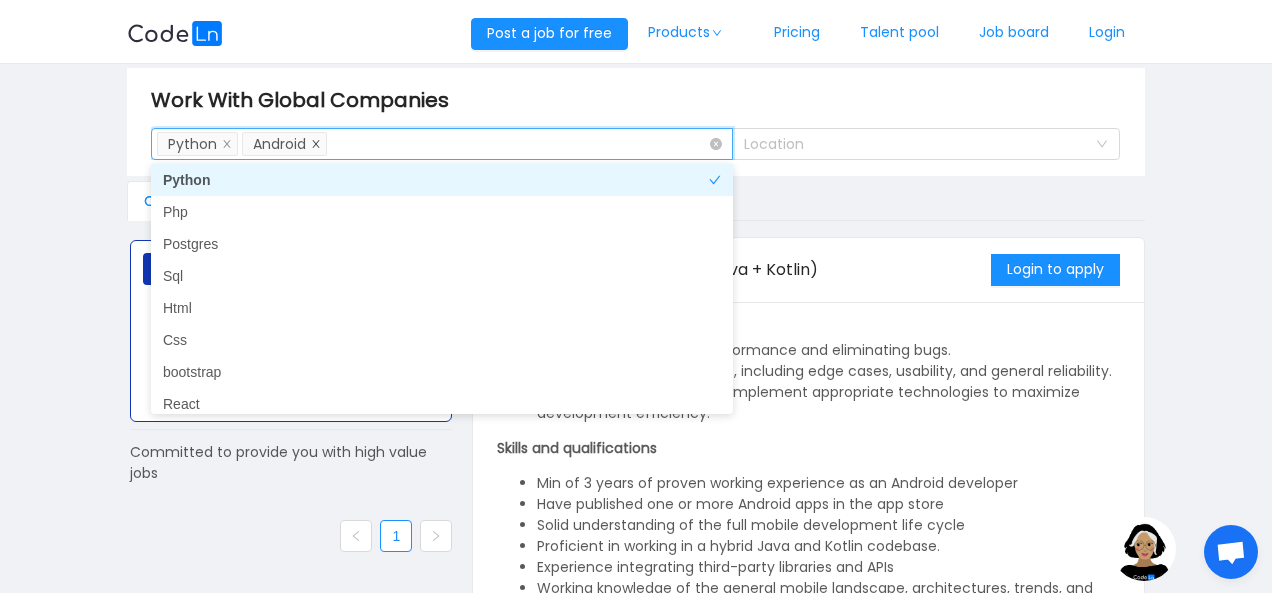 click 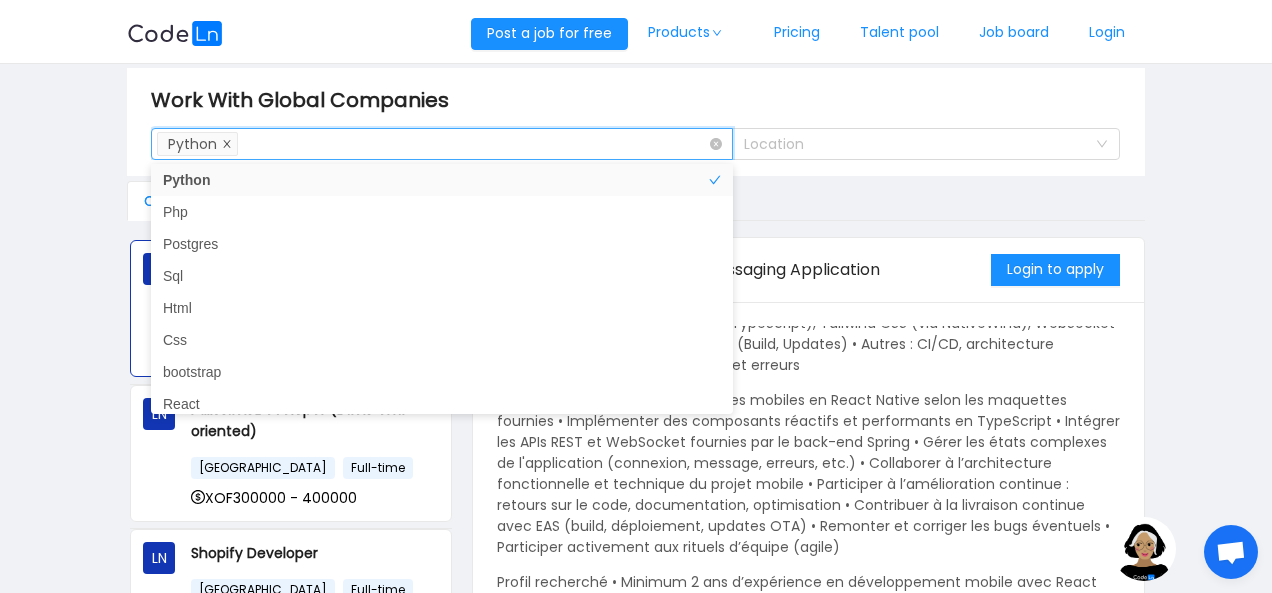 click at bounding box center [227, 144] 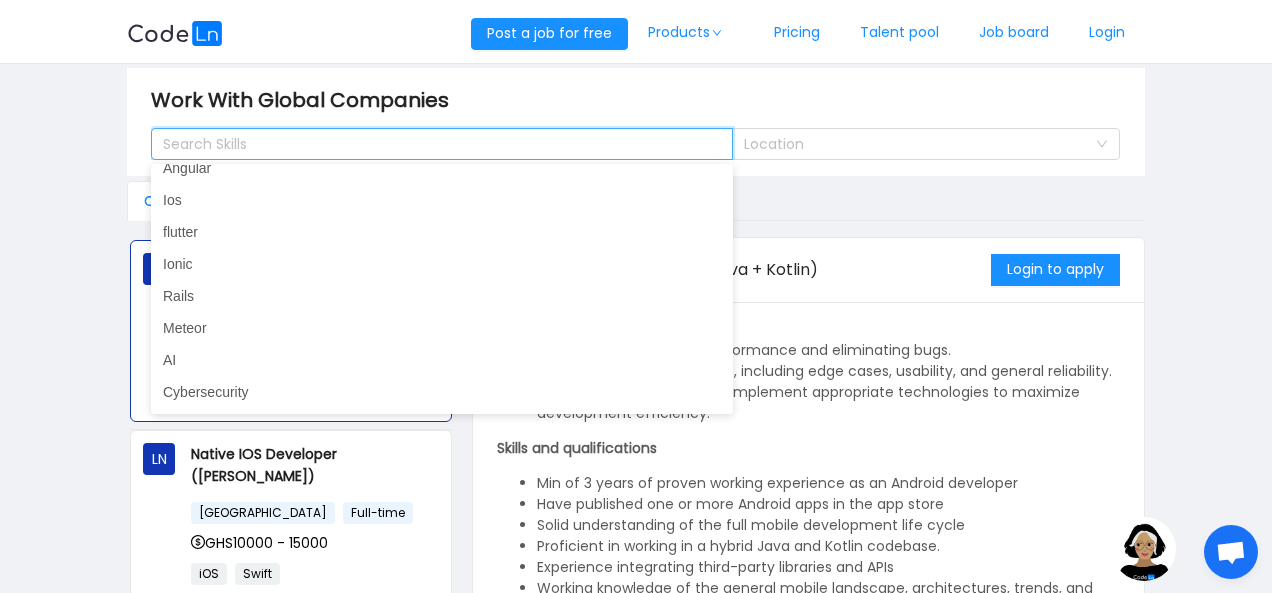 scroll, scrollTop: 910, scrollLeft: 0, axis: vertical 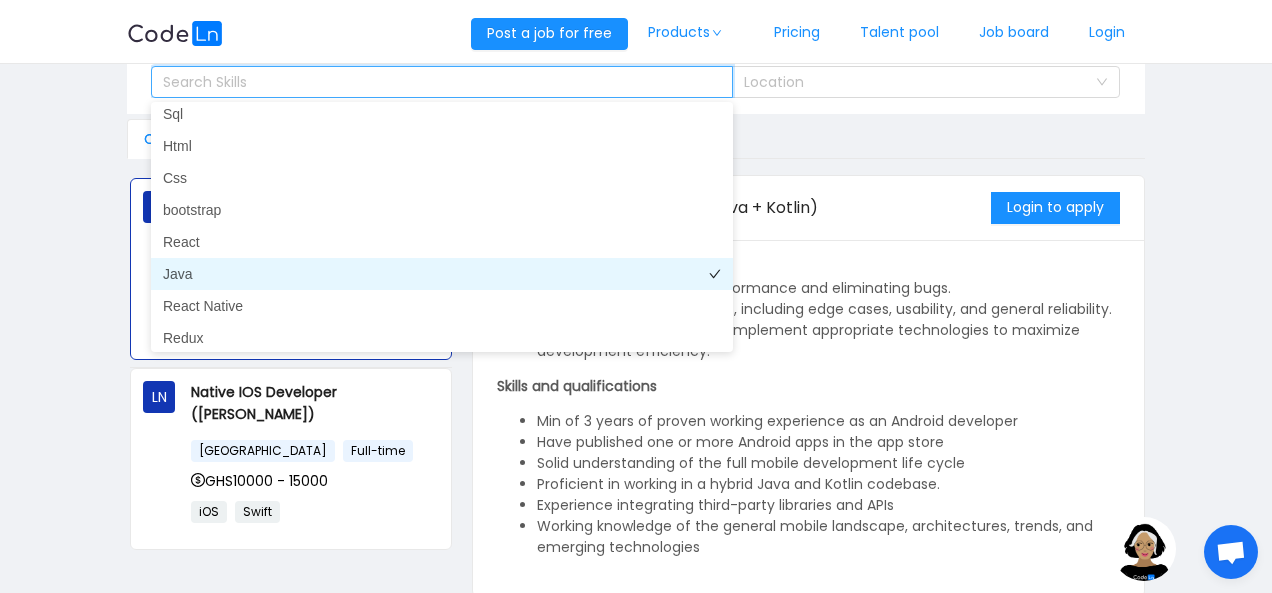 click on "Java" at bounding box center [442, 274] 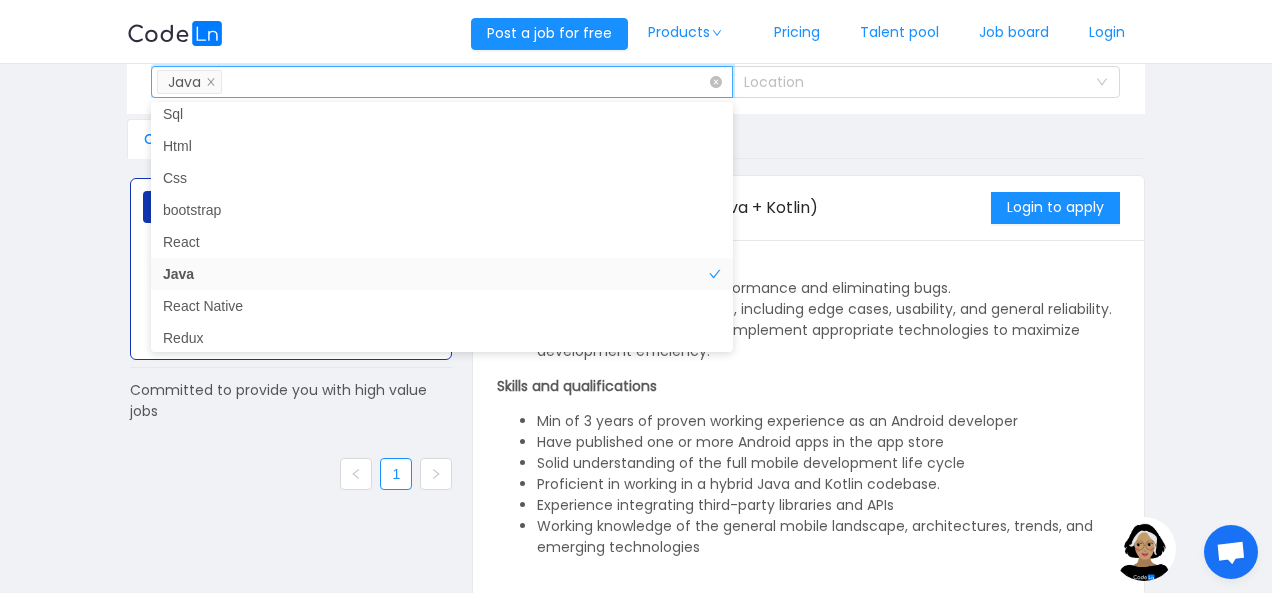 click on "Work With Global Companies Search Skills
Java
Location   Codeln Jobs
LN
Native Android Developer (Java + Kotlin)
Ghana   Full-time  GHS10000 - 15000
Java Kotlin Android
Committed to provide you with high value jobs
1 Native Android Developer (Java + Kotlin) Login to
apply We are looking for an Android developer passionate about creating thoughtful mobile experiences on a wide range of devices to join our team of talented engineers in building the next generation of our mobile applications.
Responsibilities
Collaborate on a cross-functional team to design build and ship new features for our Android apps.
Work on improving app performance and eliminating bugs.
Testing code for robustness, including edge cases, usability, and general reliability.
Continuously evaluate and implement appropriate technologies to maximize development efficiency.
Skills and qualifications" at bounding box center [636, 301] 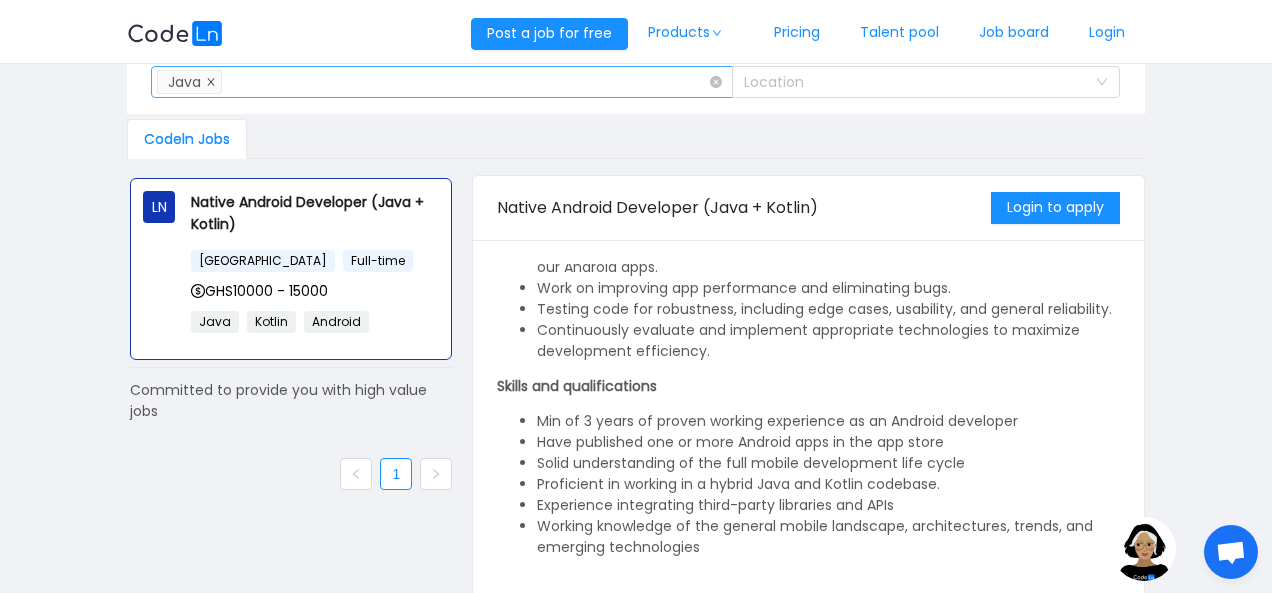 click 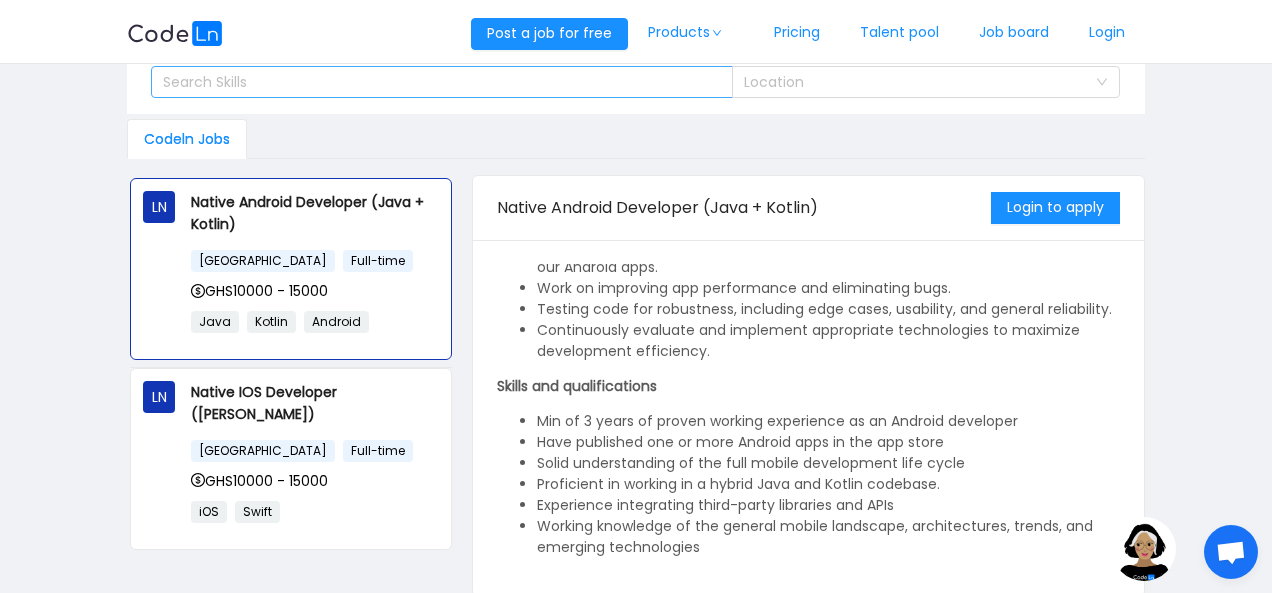 click on "Search Skills" at bounding box center (433, 82) 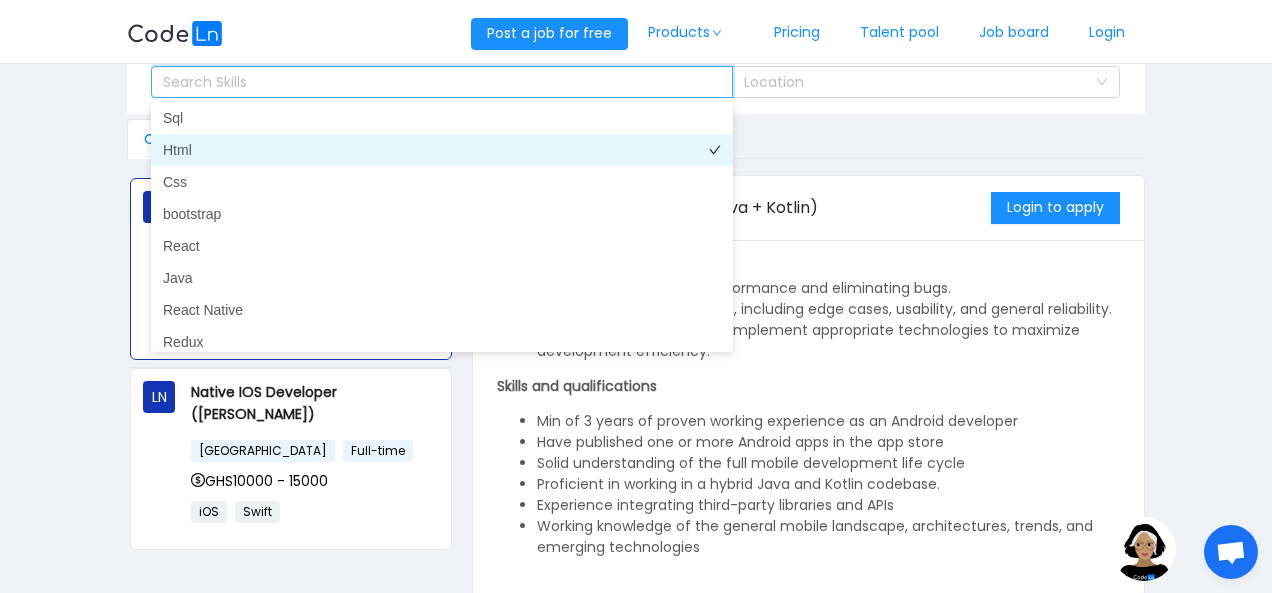 scroll, scrollTop: 0, scrollLeft: 0, axis: both 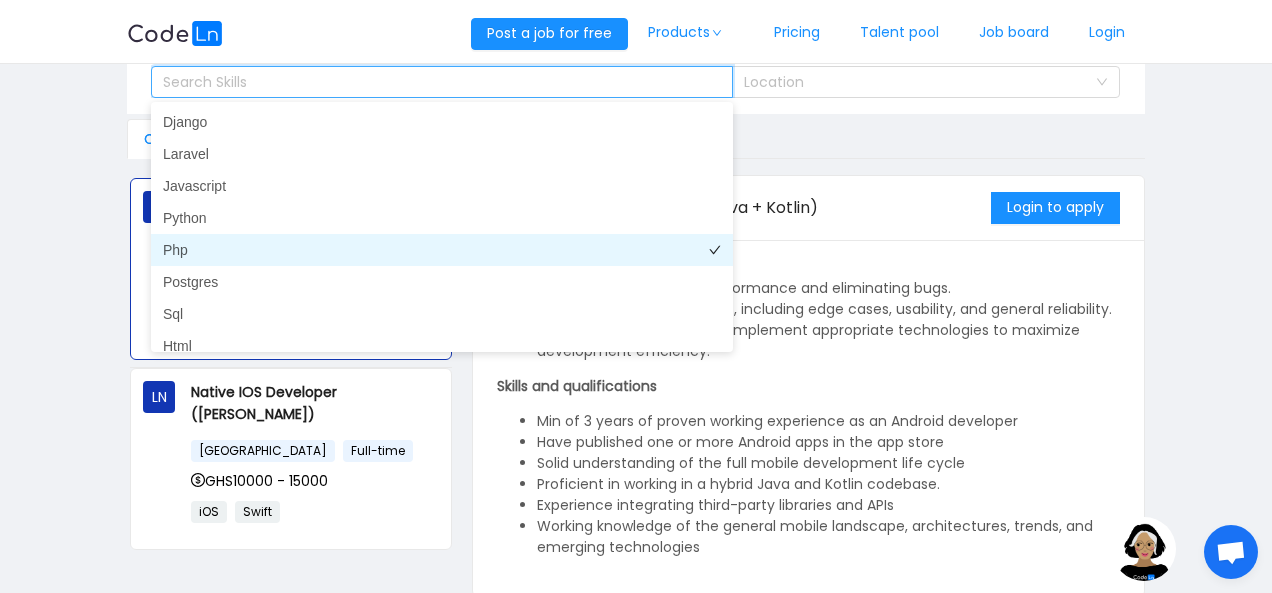 click on "Php" at bounding box center [442, 250] 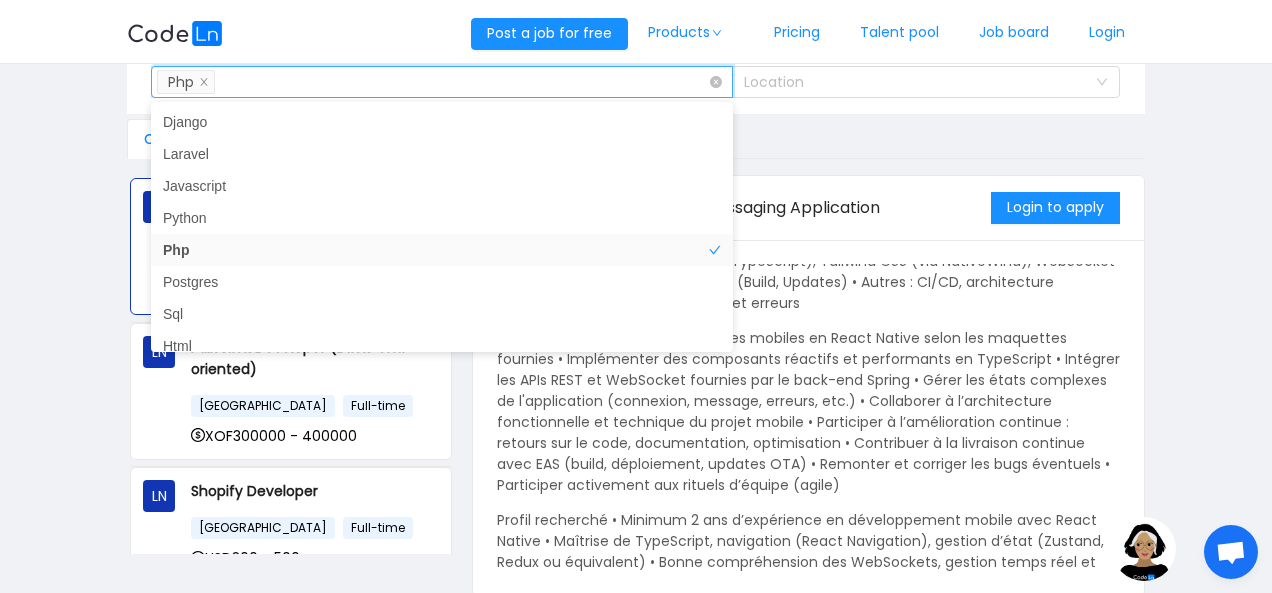 click on "Work With Global Companies Search Skills
Php
Location   Codeln Jobs
LN
React Native Developer – Messaging Application
Cote D"Ivoire   Freelance  XOF250000 - 350000
LN
Fullstack Developer (Back-end oriented)
France   Full-time  XOF300000 - 400000
LN
Shopify Developer
Nigeria   Full-time  USD300 - 500
LN
QA Automation Engineer
Ghana   Full-time  GHS3000 - 6000
LN
Backend Engineer
Nigeria   Remote  NGN600000 - 1000000
LN
Native Android Developer (Java + Kotlin)
Ghana   Full-time  GHS10000 - 15000
Java Kotlin Android
LN
Native IOS Developer (Swift)
Ghana   Full-time  GHS10000 - 15000
iOS Swift
LN
Senior Devops Engineer
Nigeria   Full-time  USD2000 - 3000
aws docker 1
Lena AI" at bounding box center [636, 301] 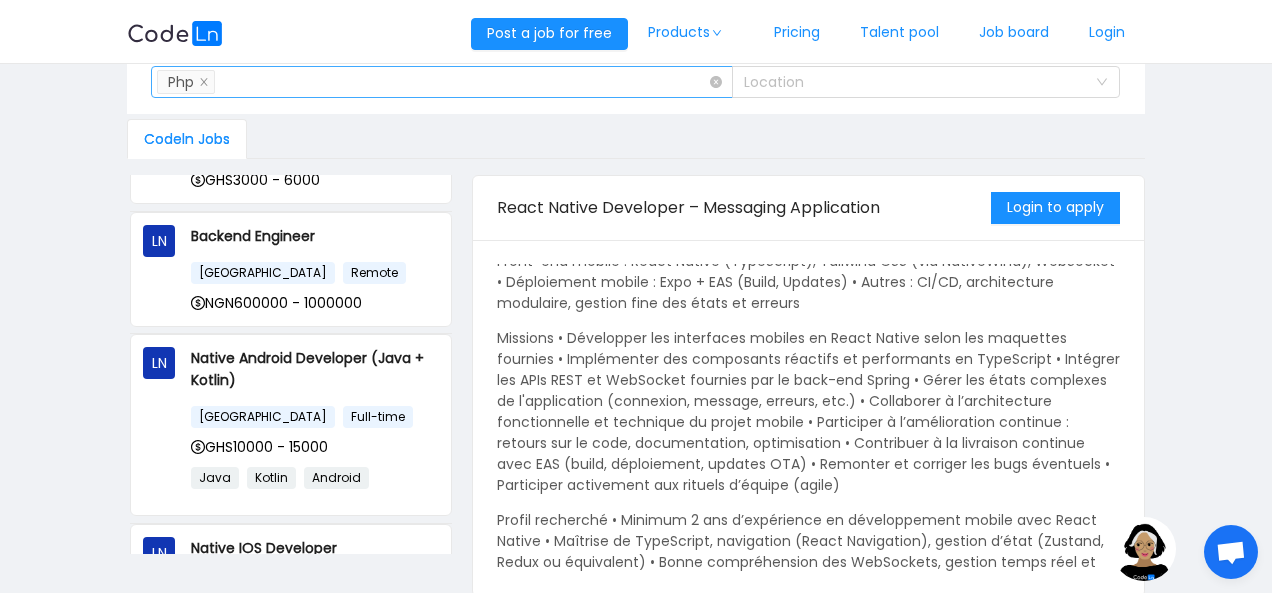 scroll, scrollTop: 492, scrollLeft: 0, axis: vertical 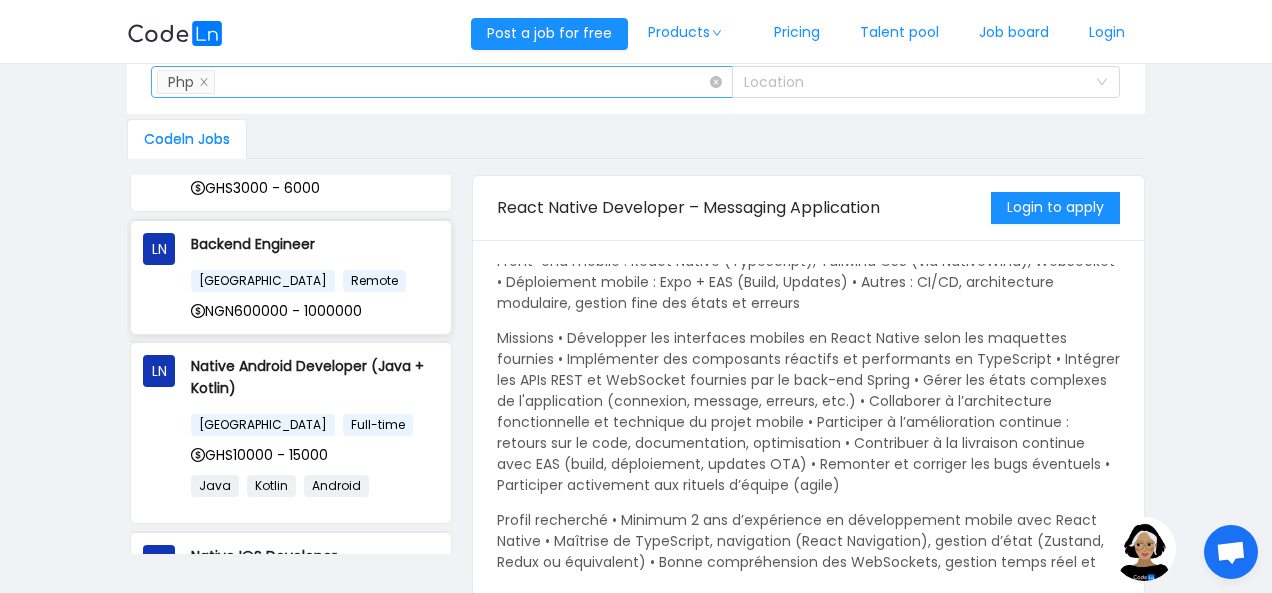 click on "Backend Engineer
Nigeria   Remote  NGN600000 - 1000000" at bounding box center [315, 277] 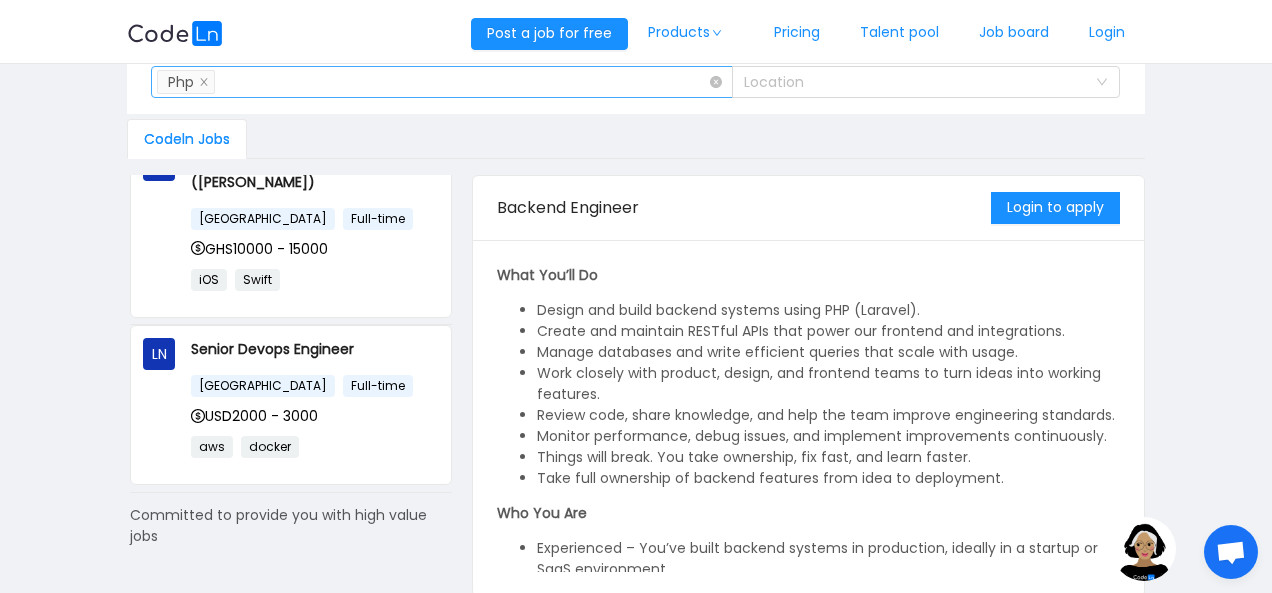 scroll, scrollTop: 916, scrollLeft: 0, axis: vertical 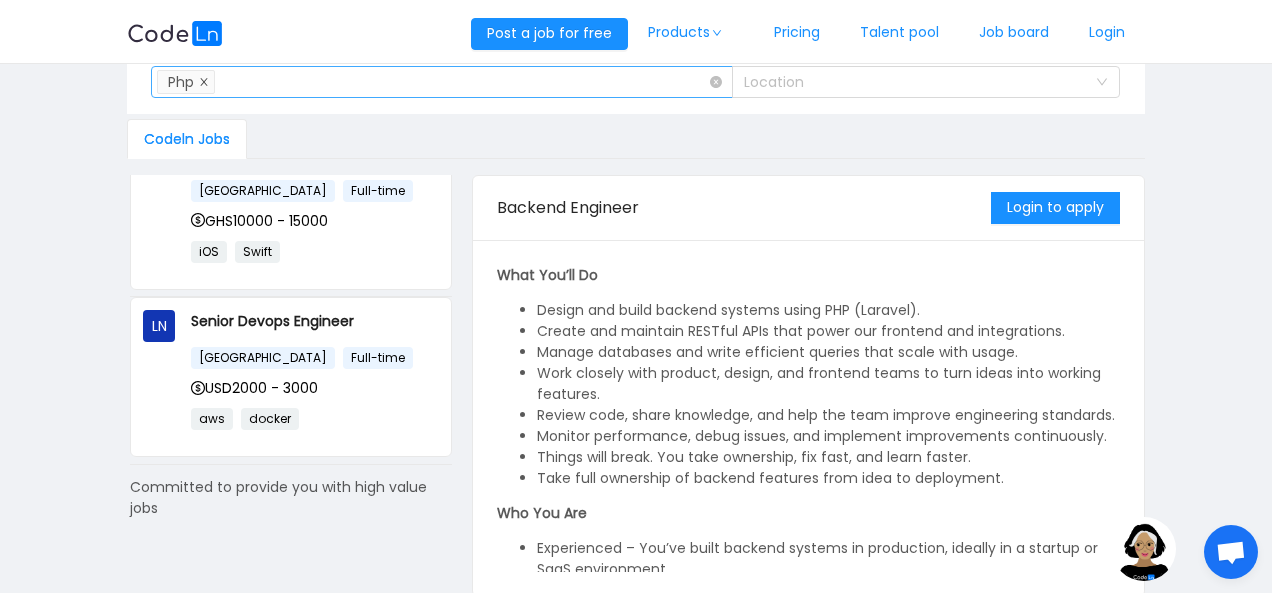click on "Php" at bounding box center (186, 82) 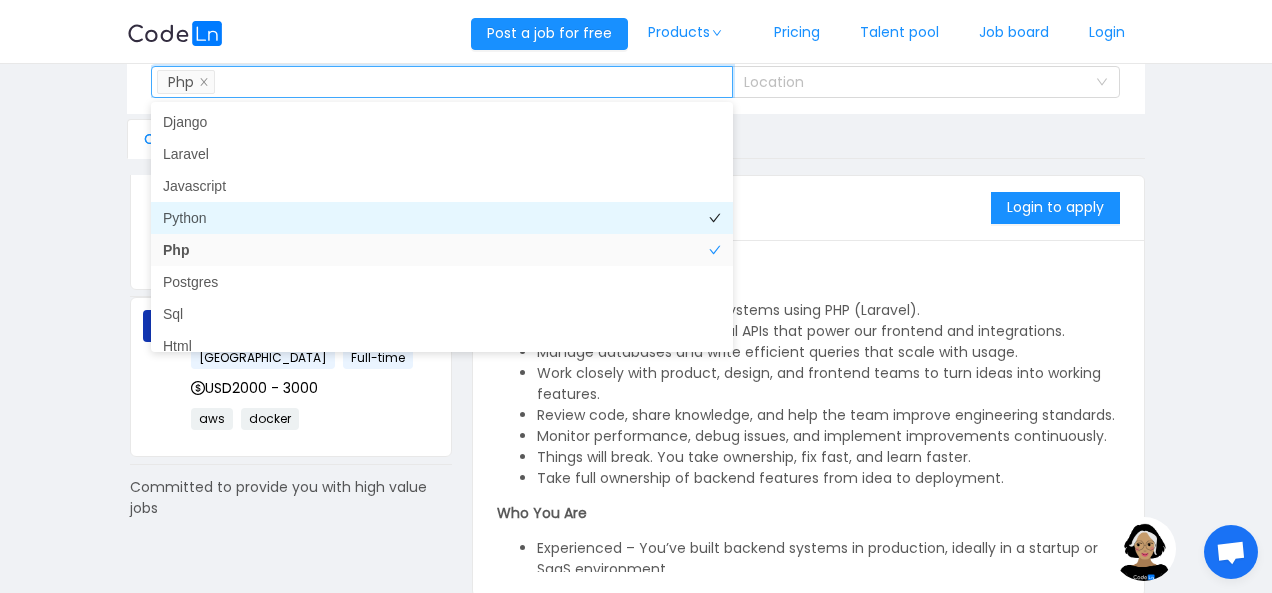 click on "Python" at bounding box center (442, 218) 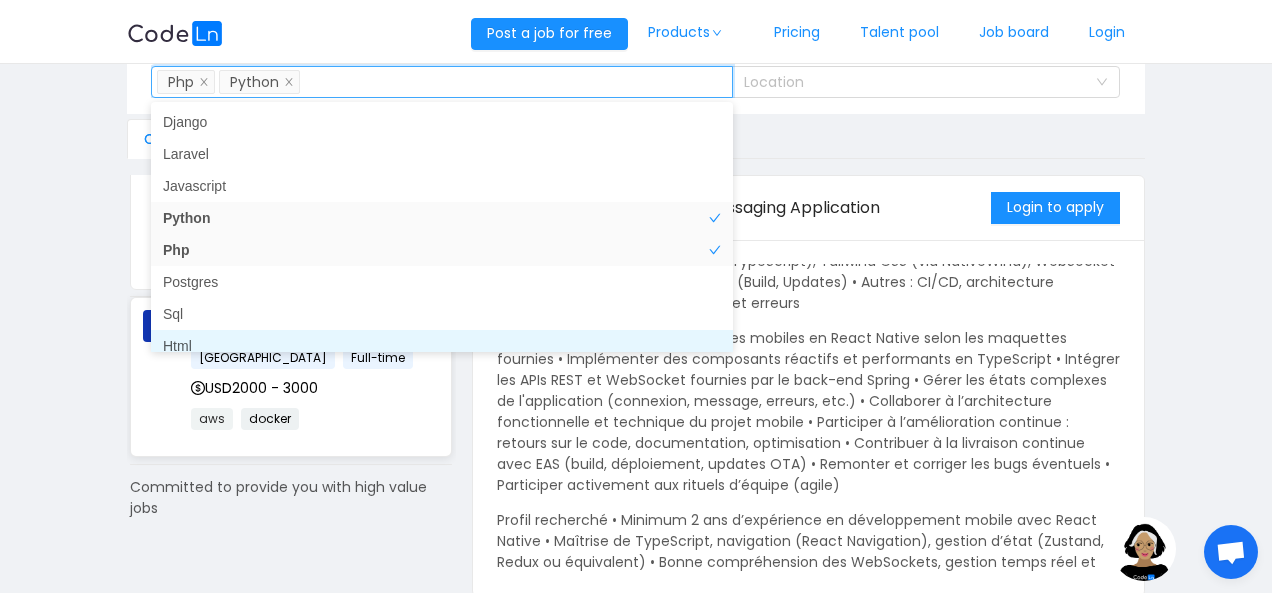 scroll, scrollTop: 10, scrollLeft: 0, axis: vertical 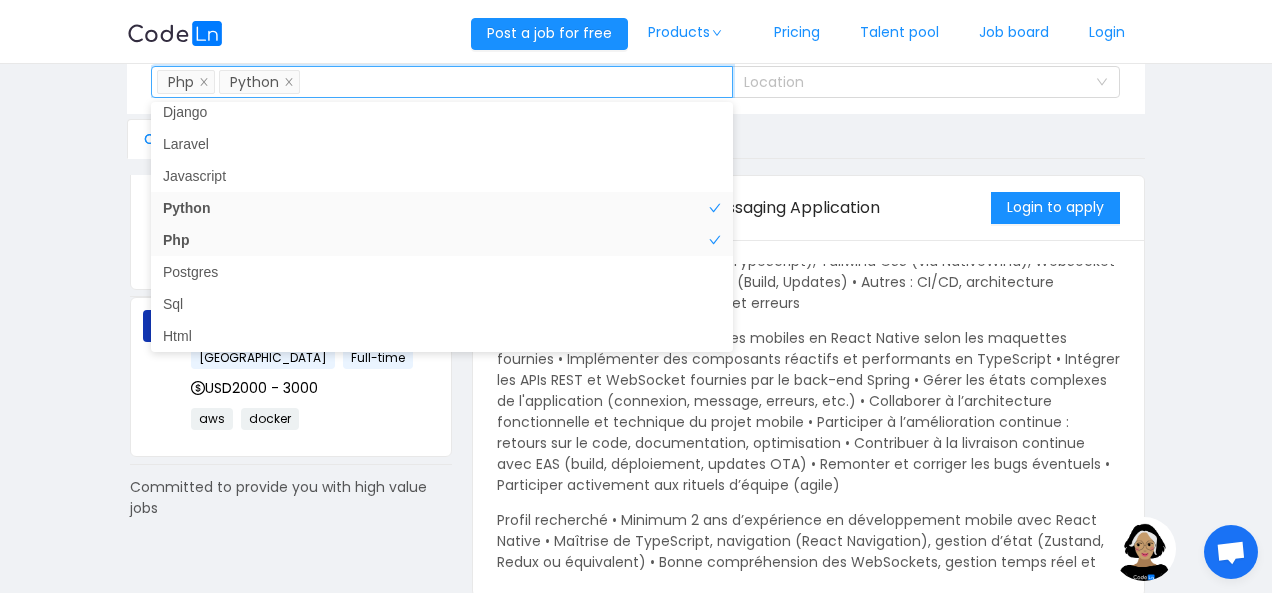 click on "Work With Global Companies Search Skills
Php
Python
Location   Codeln Jobs
LN
React Native Developer – Messaging Application
Cote D"Ivoire   Freelance  XOF250000 - 350000
LN
Fullstack Developer (Back-end oriented)
France   Full-time  XOF300000 - 400000
LN
Shopify Developer
Nigeria   Full-time  USD300 - 500
LN
QA Automation Engineer
Ghana   Full-time  GHS3000 - 6000
LN
Backend Engineer
Nigeria   Remote  NGN600000 - 1000000
LN
Native Android Developer (Java + Kotlin)
Ghana   Full-time  GHS10000 - 15000
Java Kotlin Android
LN
Native IOS Developer (Swift)
Ghana   Full-time  GHS10000 - 15000
iOS Swift
LN
Senior Devops Engineer
Nigeria   Full-time  USD2000 - 3000
aws docker 1" at bounding box center (636, 301) 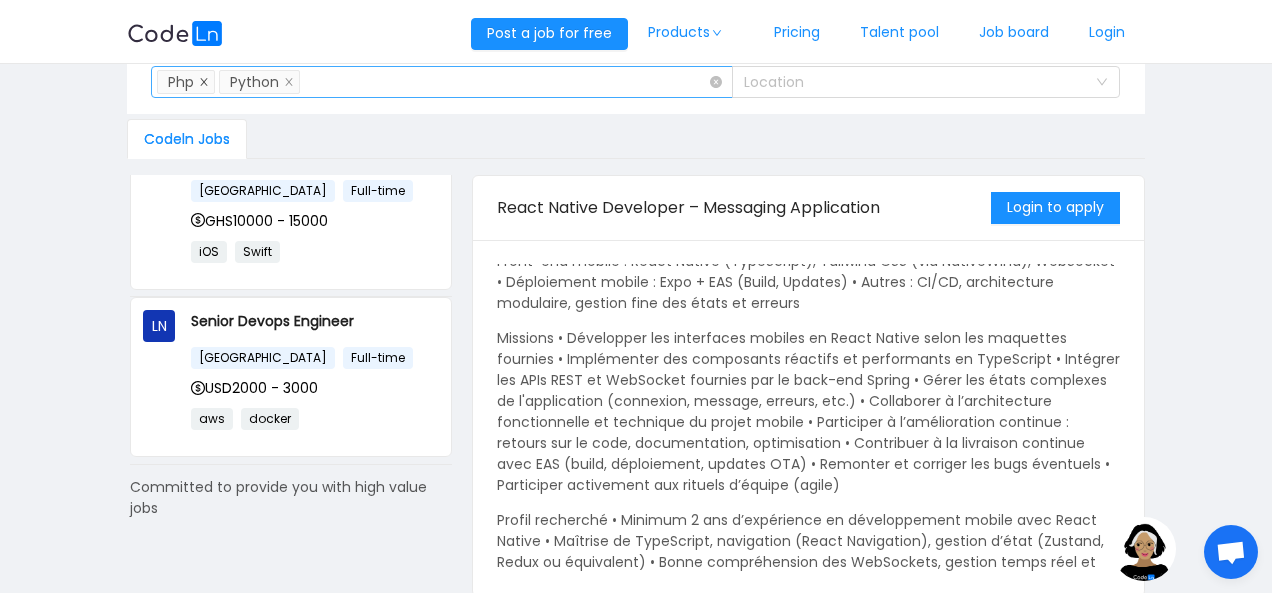 click 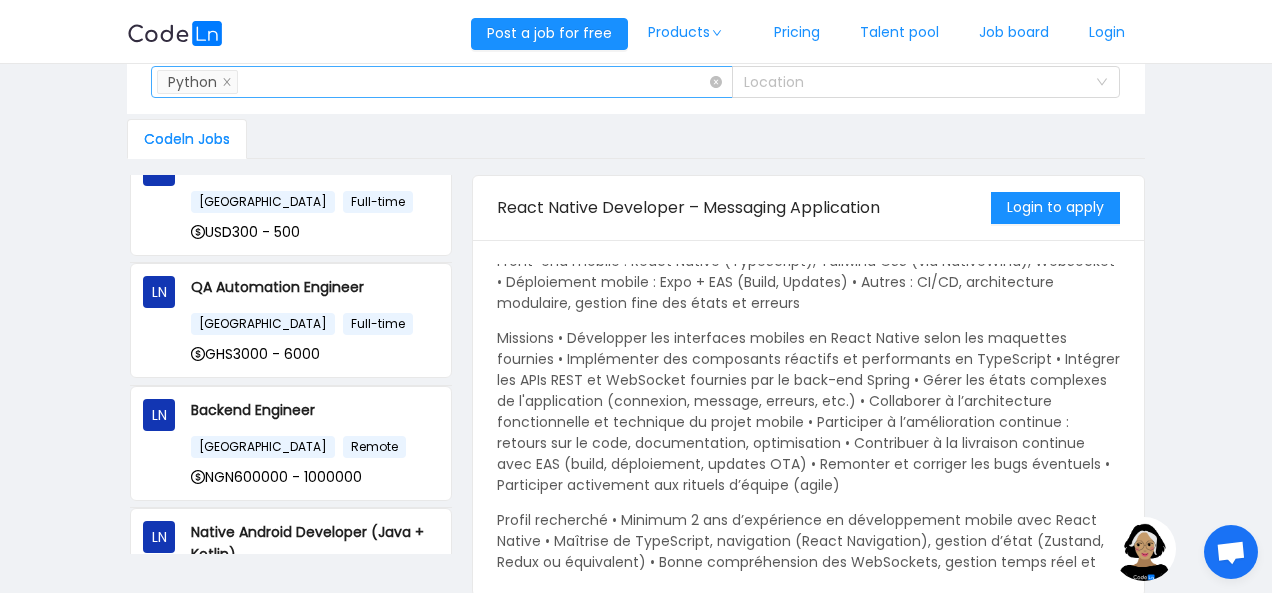 scroll, scrollTop: 324, scrollLeft: 0, axis: vertical 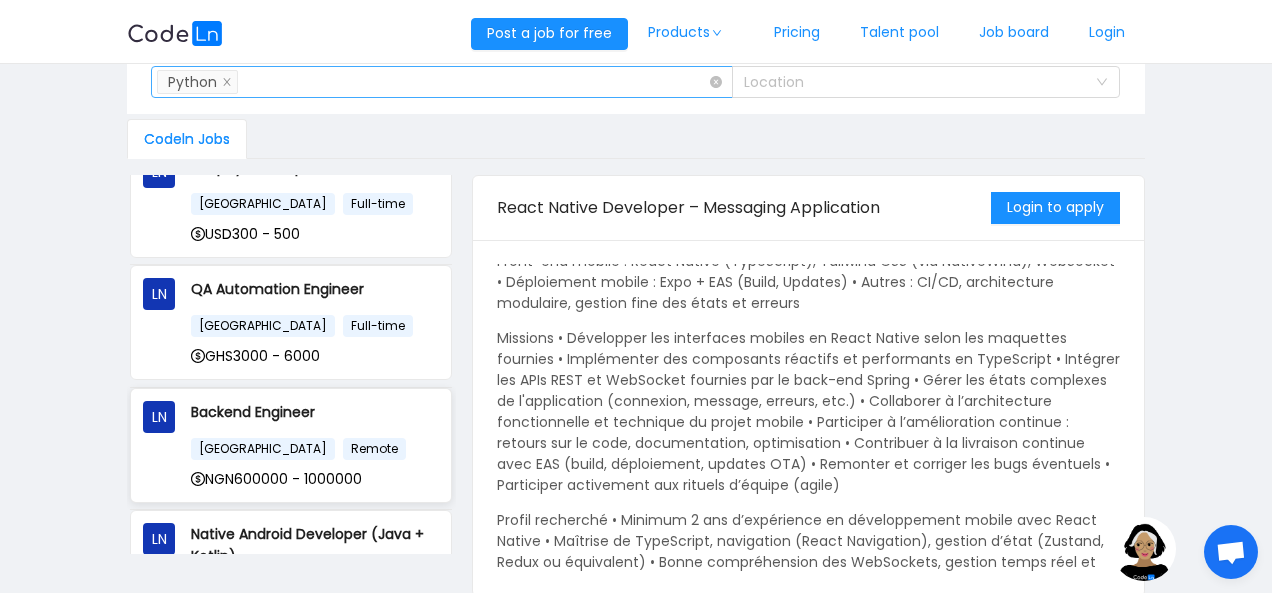 click on "Nigeria   Remote" at bounding box center [315, 448] 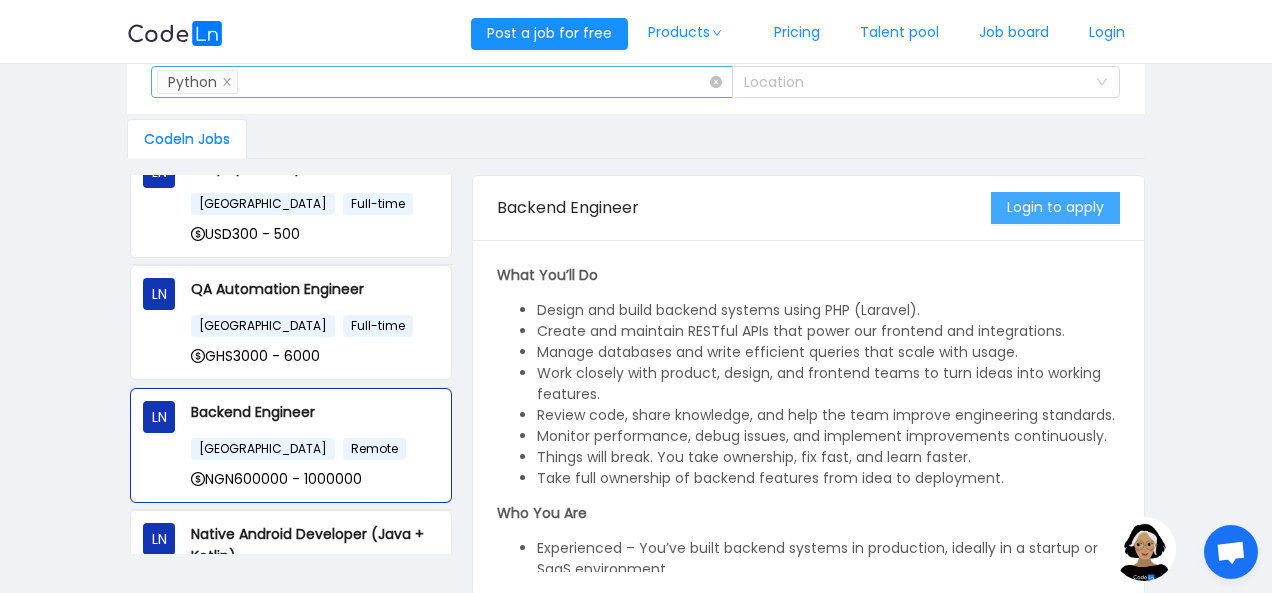 click on "Login to
apply" at bounding box center [1055, 208] 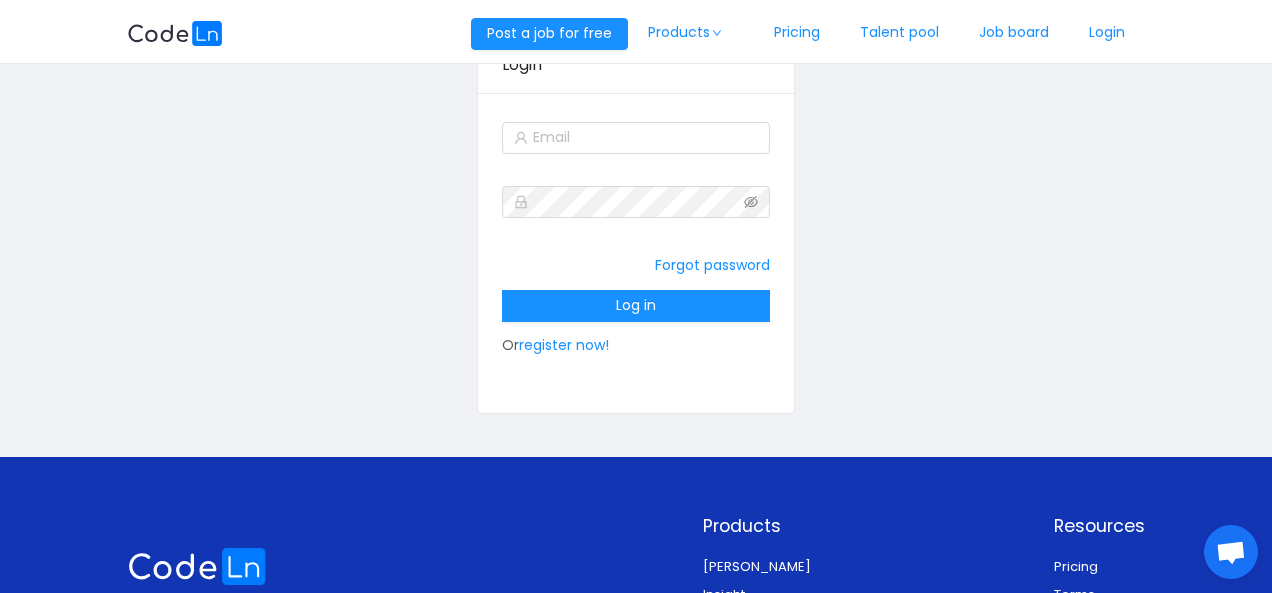 scroll, scrollTop: 0, scrollLeft: 0, axis: both 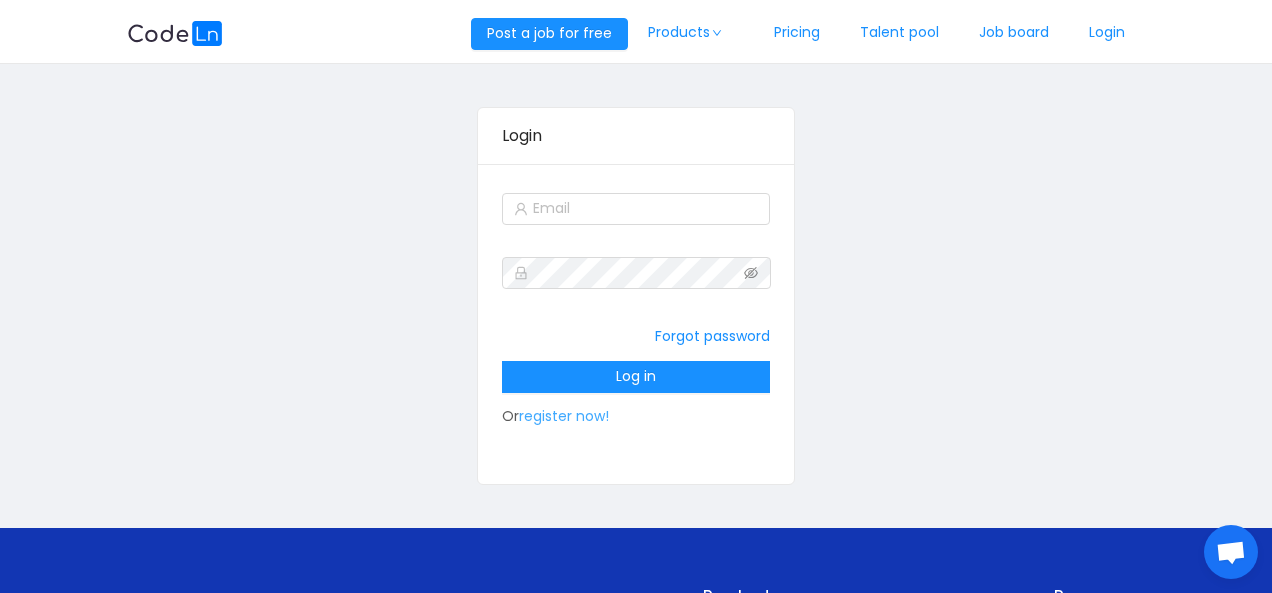 click on "register now!" at bounding box center (564, 416) 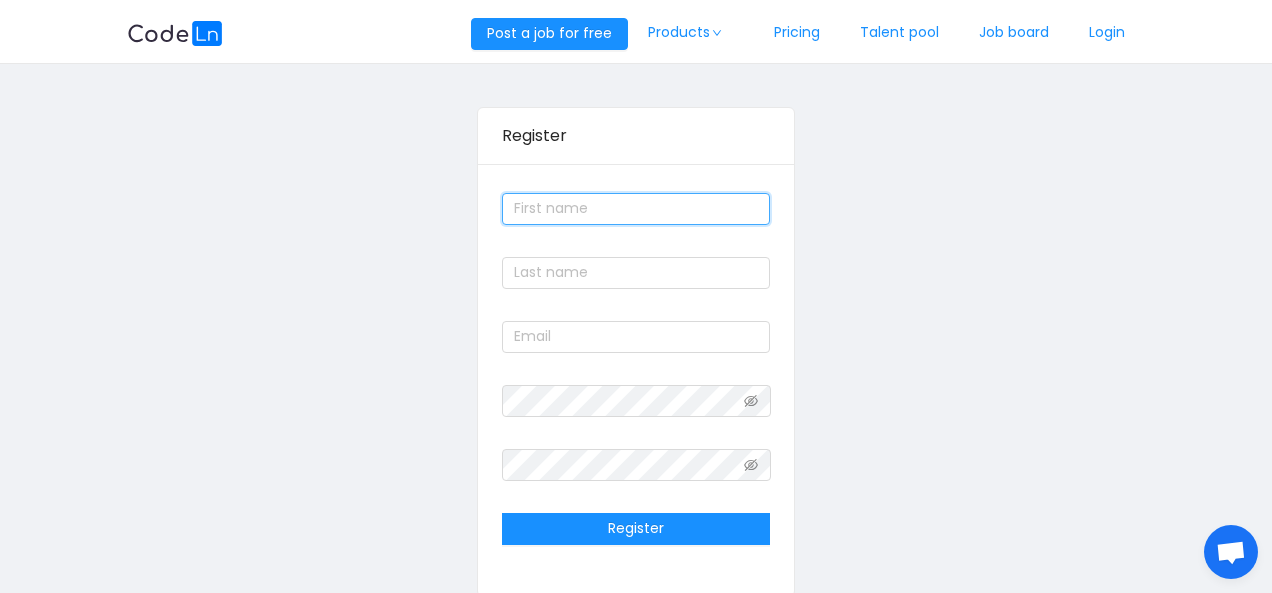 click at bounding box center [636, 209] 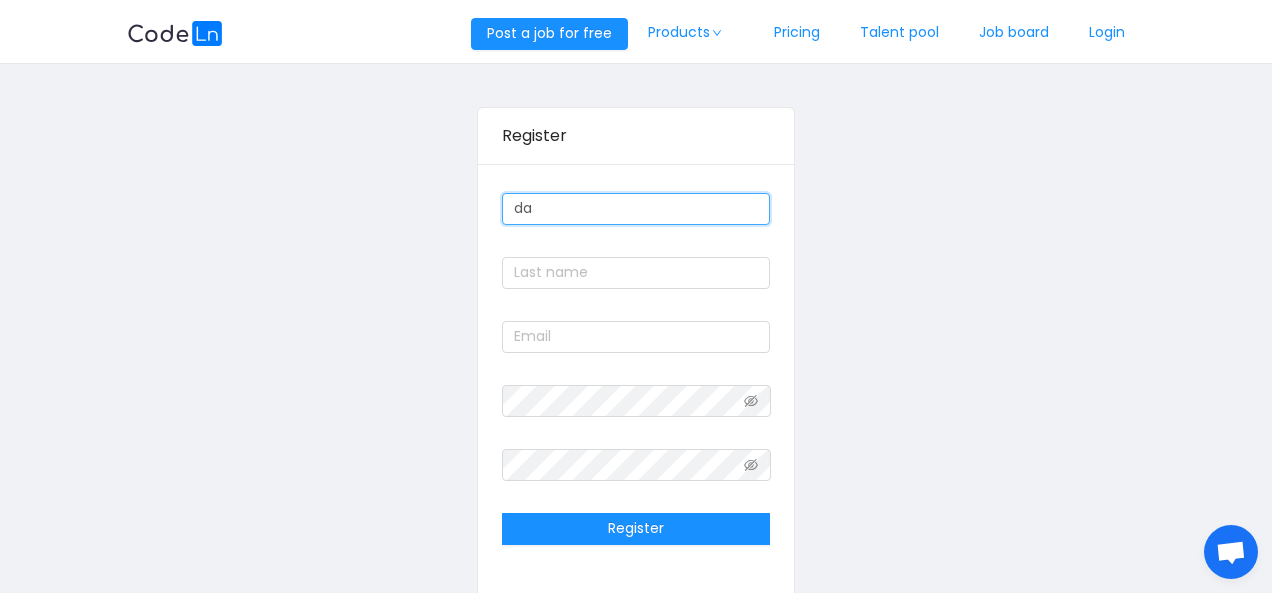 type on "d" 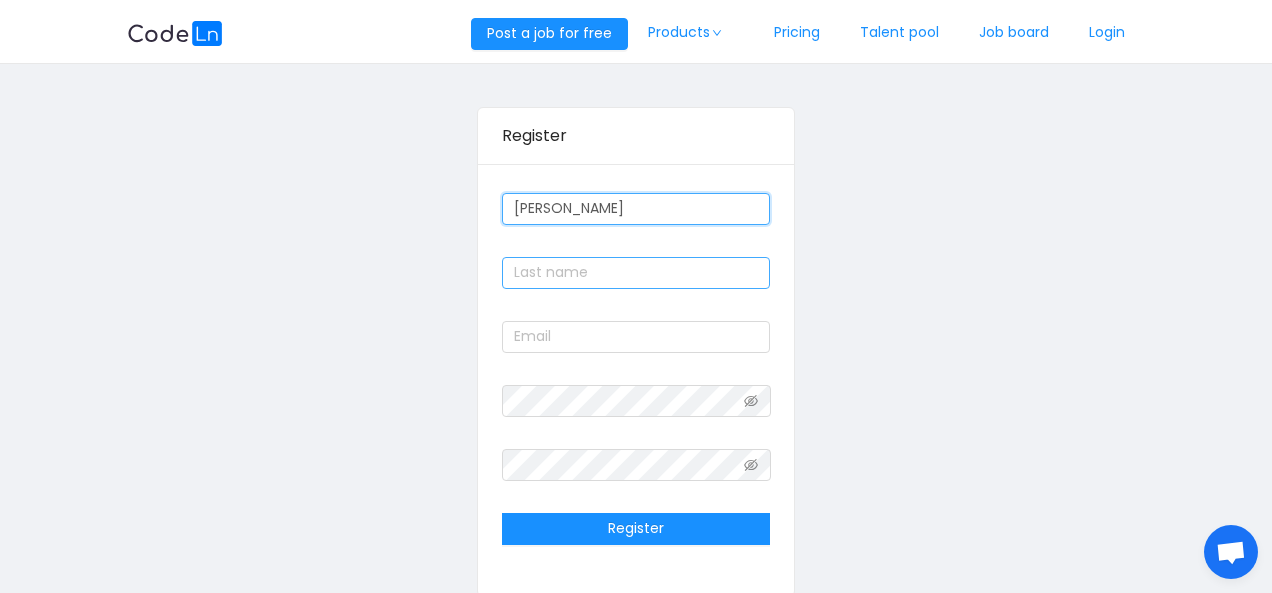 type on "Daniel" 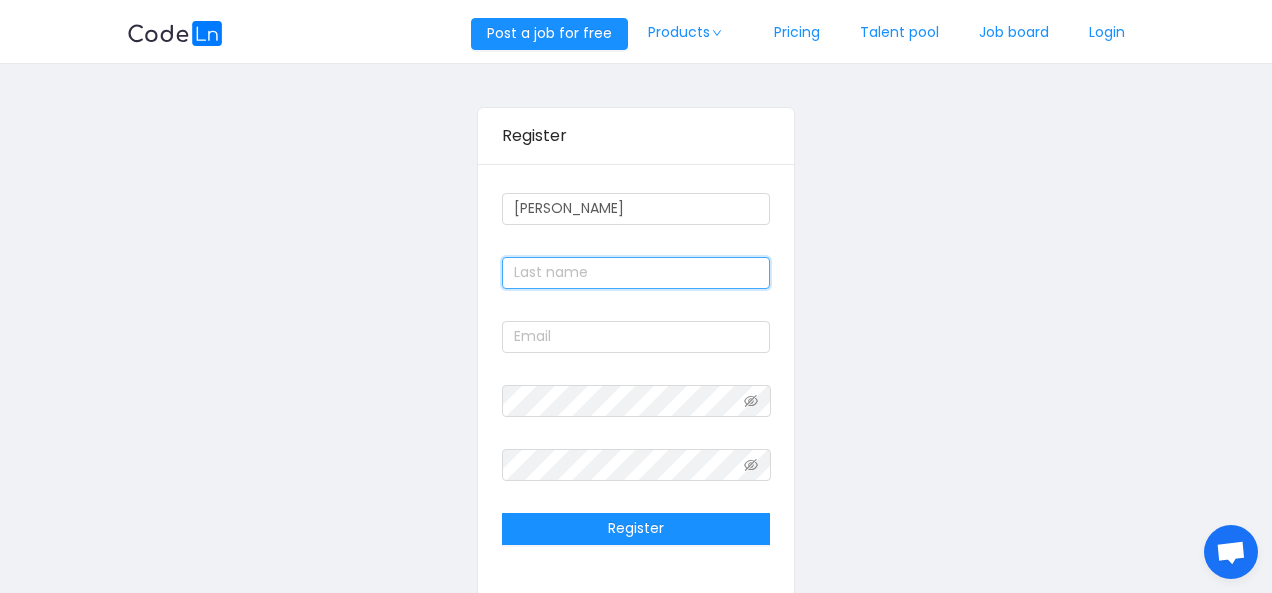 click at bounding box center [636, 273] 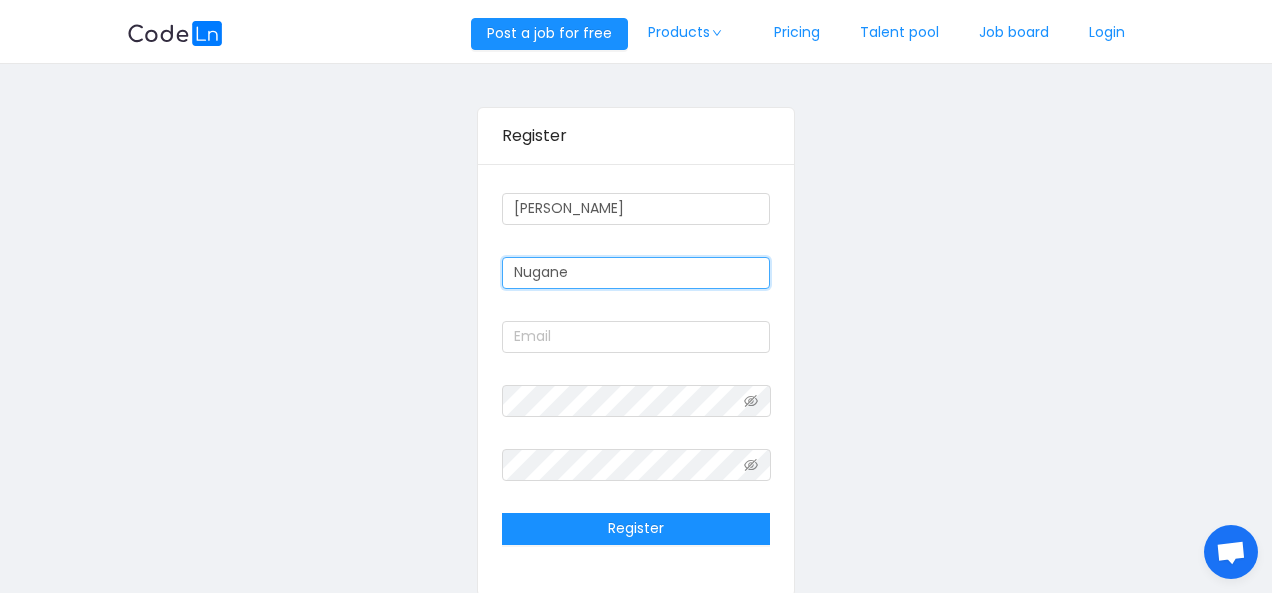 click on "Nugane" at bounding box center [636, 273] 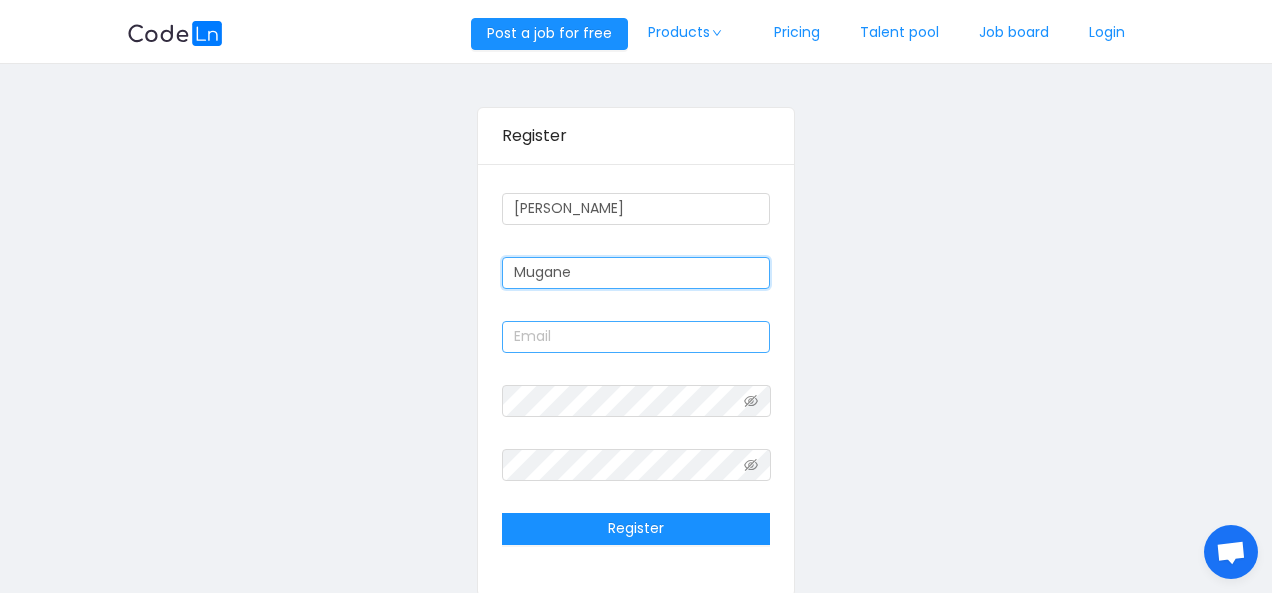 type on "Mugane" 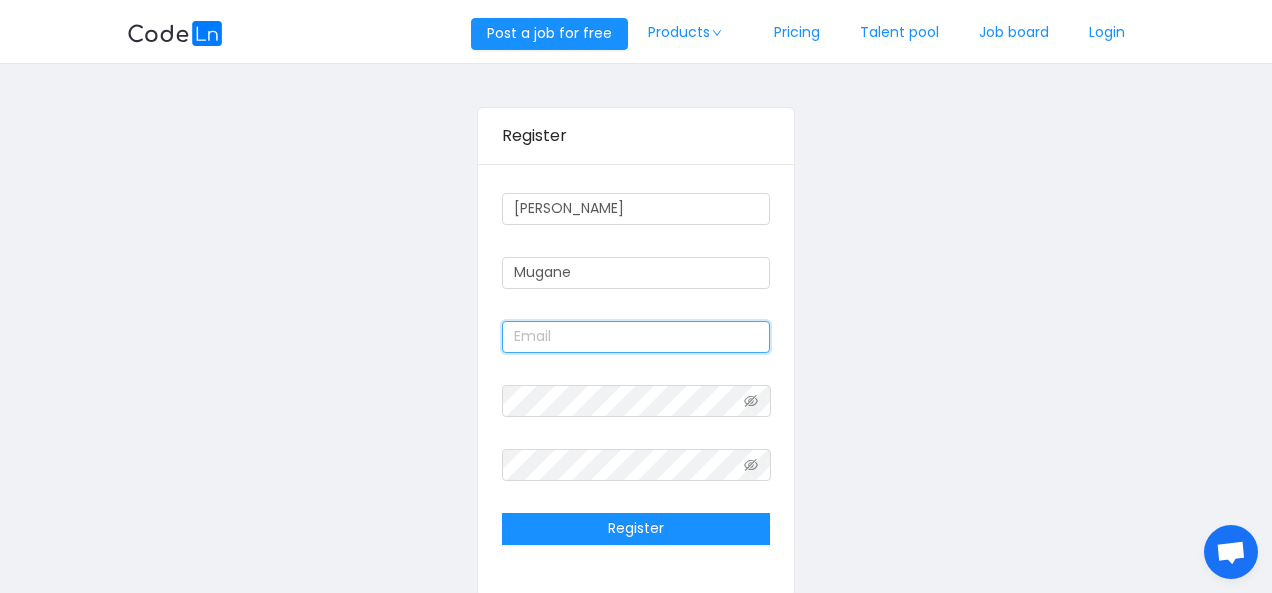 click at bounding box center [636, 337] 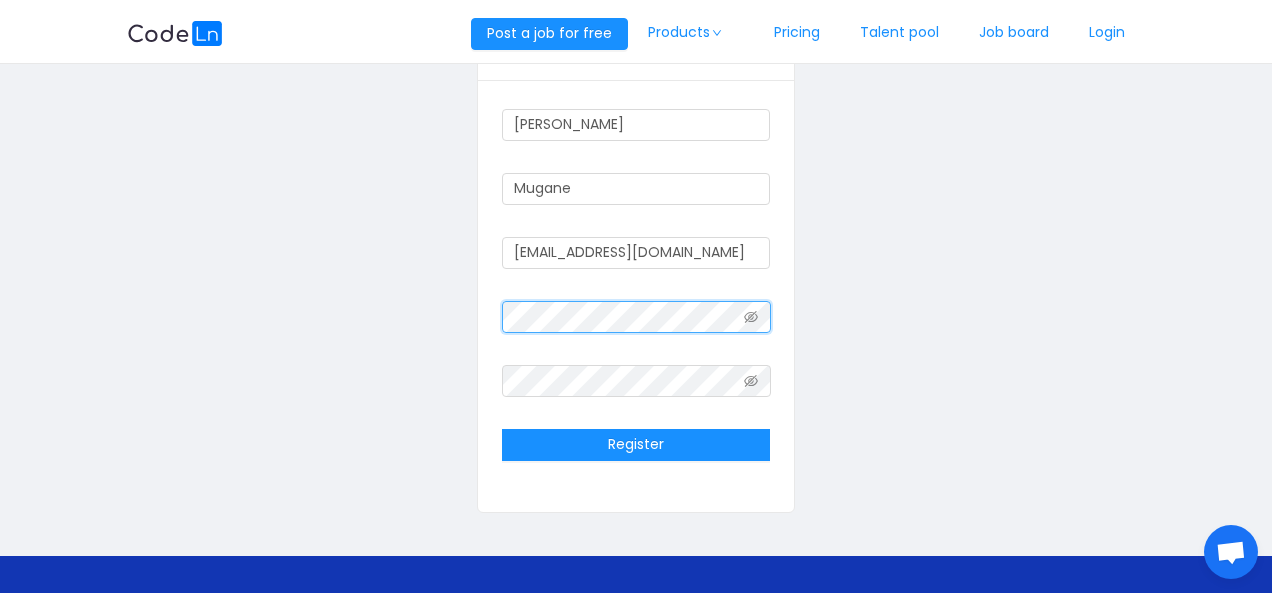 scroll, scrollTop: 86, scrollLeft: 0, axis: vertical 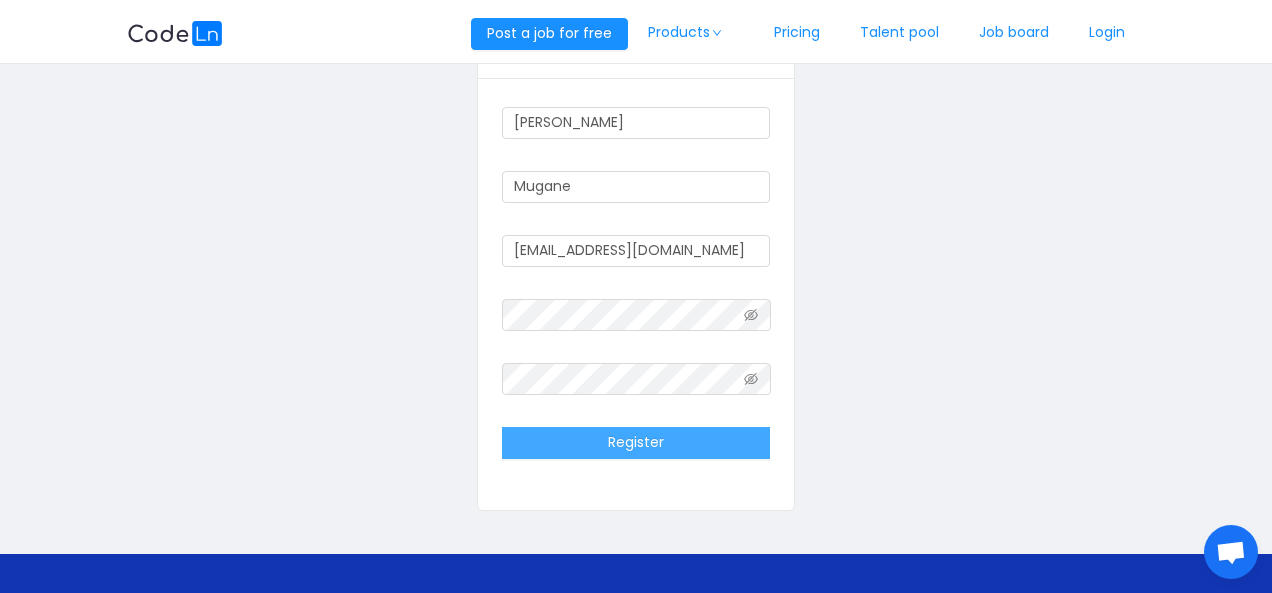 click on "Register" at bounding box center (636, 443) 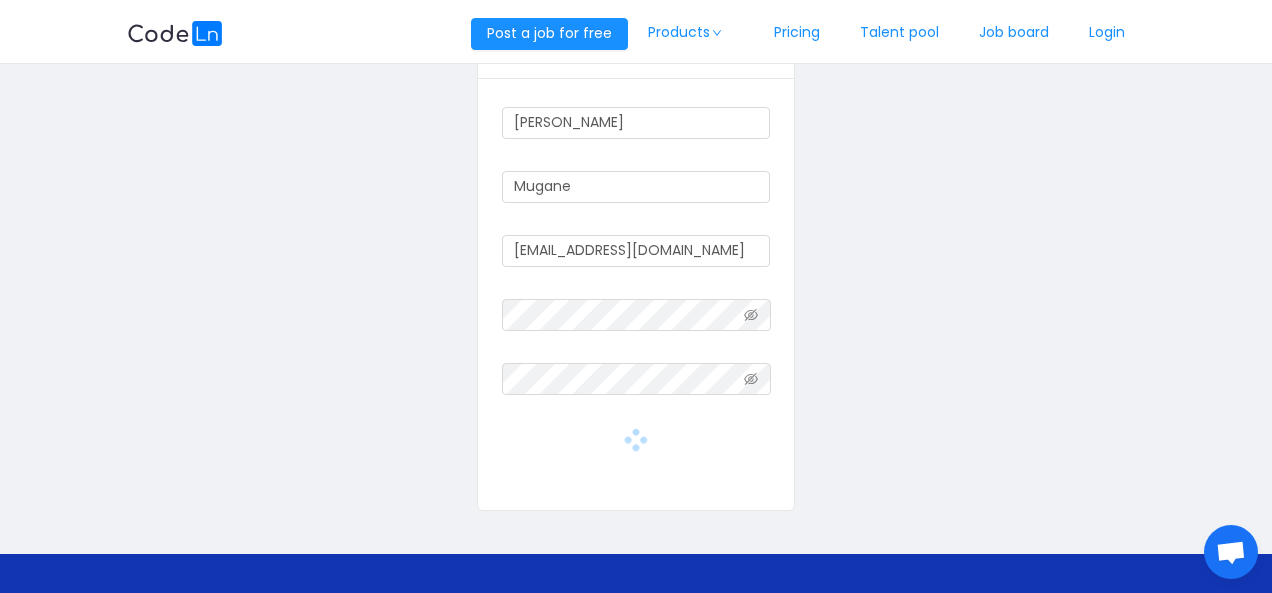 scroll, scrollTop: 0, scrollLeft: 0, axis: both 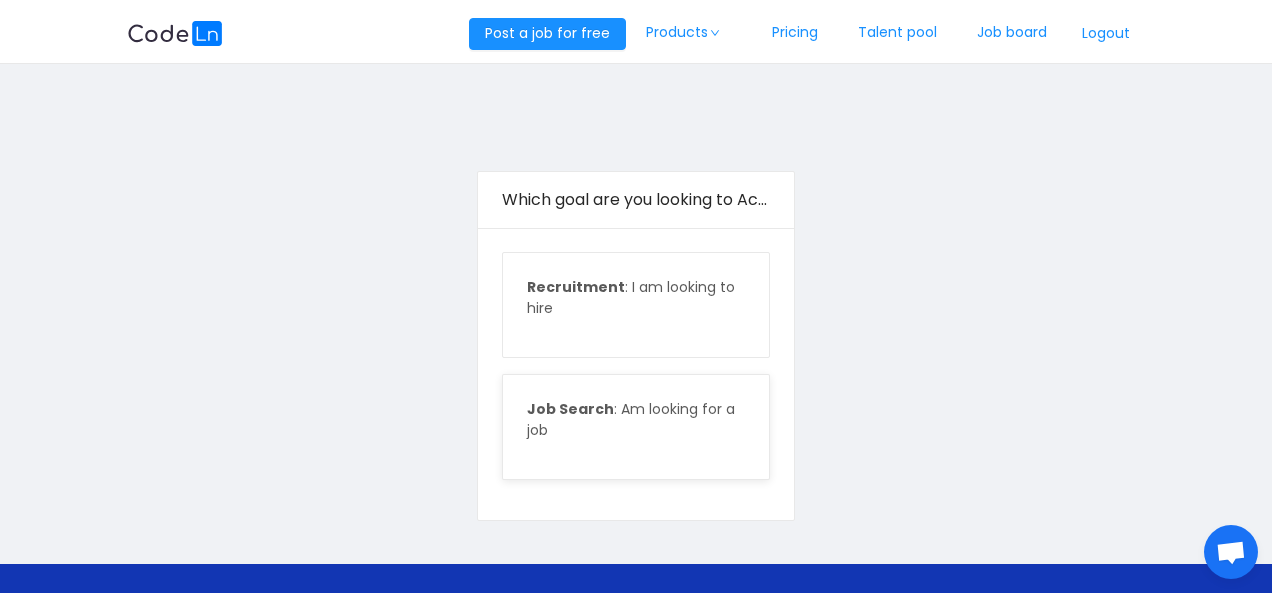 click on "Job Search  : Am looking for a job" at bounding box center [636, 420] 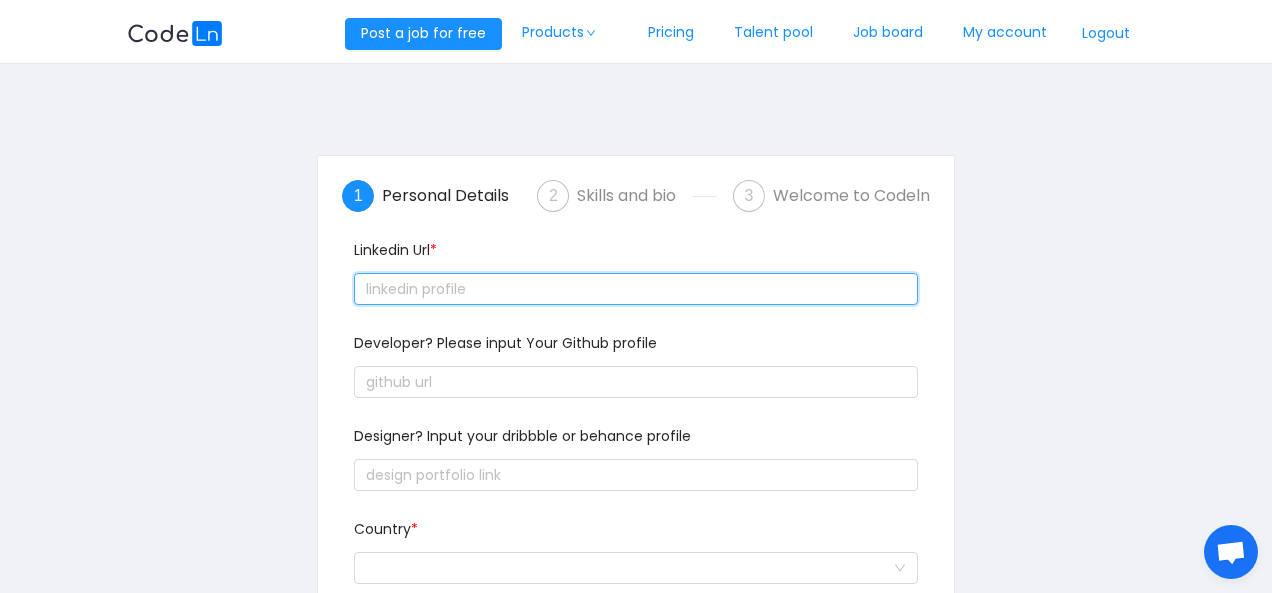 click at bounding box center [636, 289] 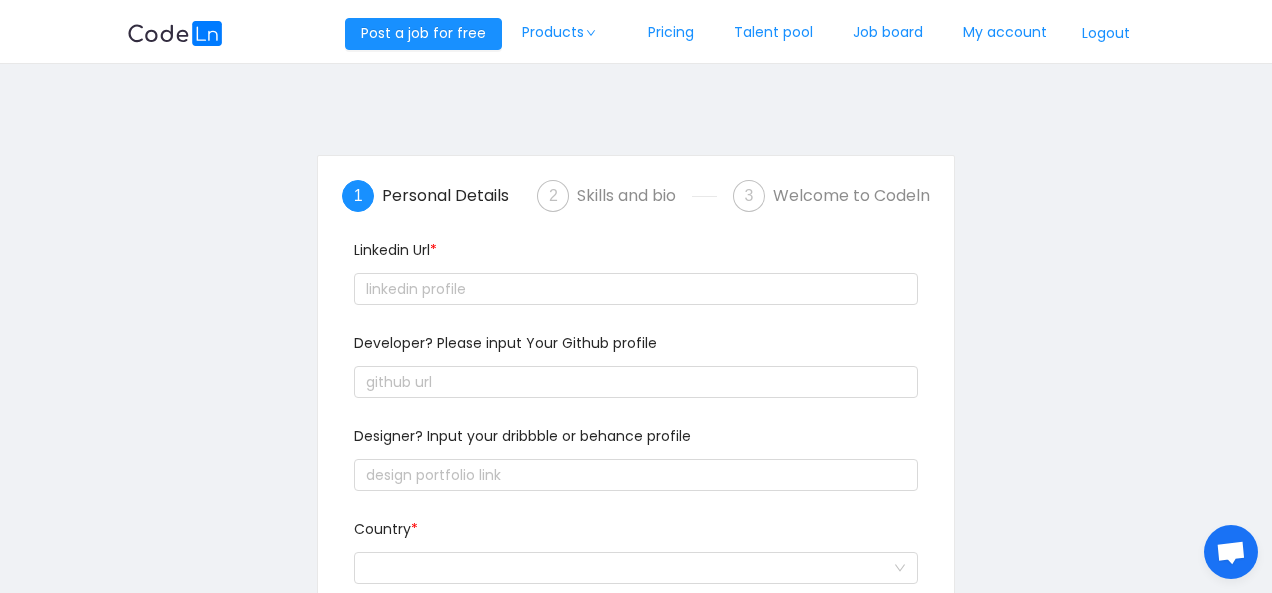 click on "Linkedin Url  *" at bounding box center (636, 254) 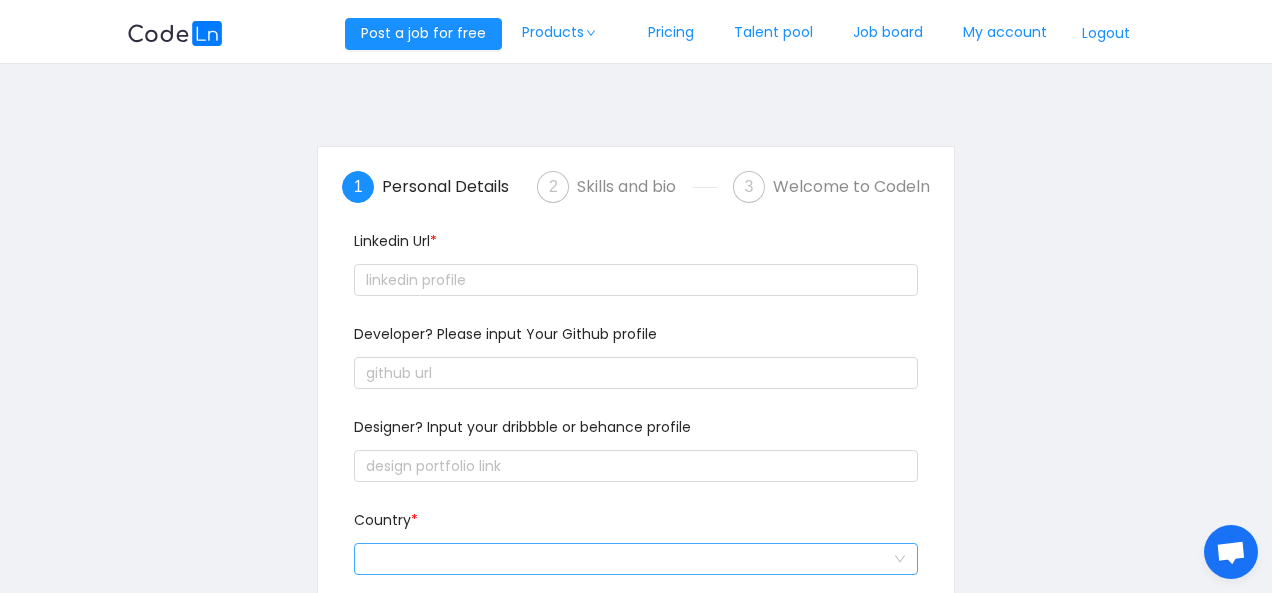 scroll, scrollTop: 0, scrollLeft: 0, axis: both 